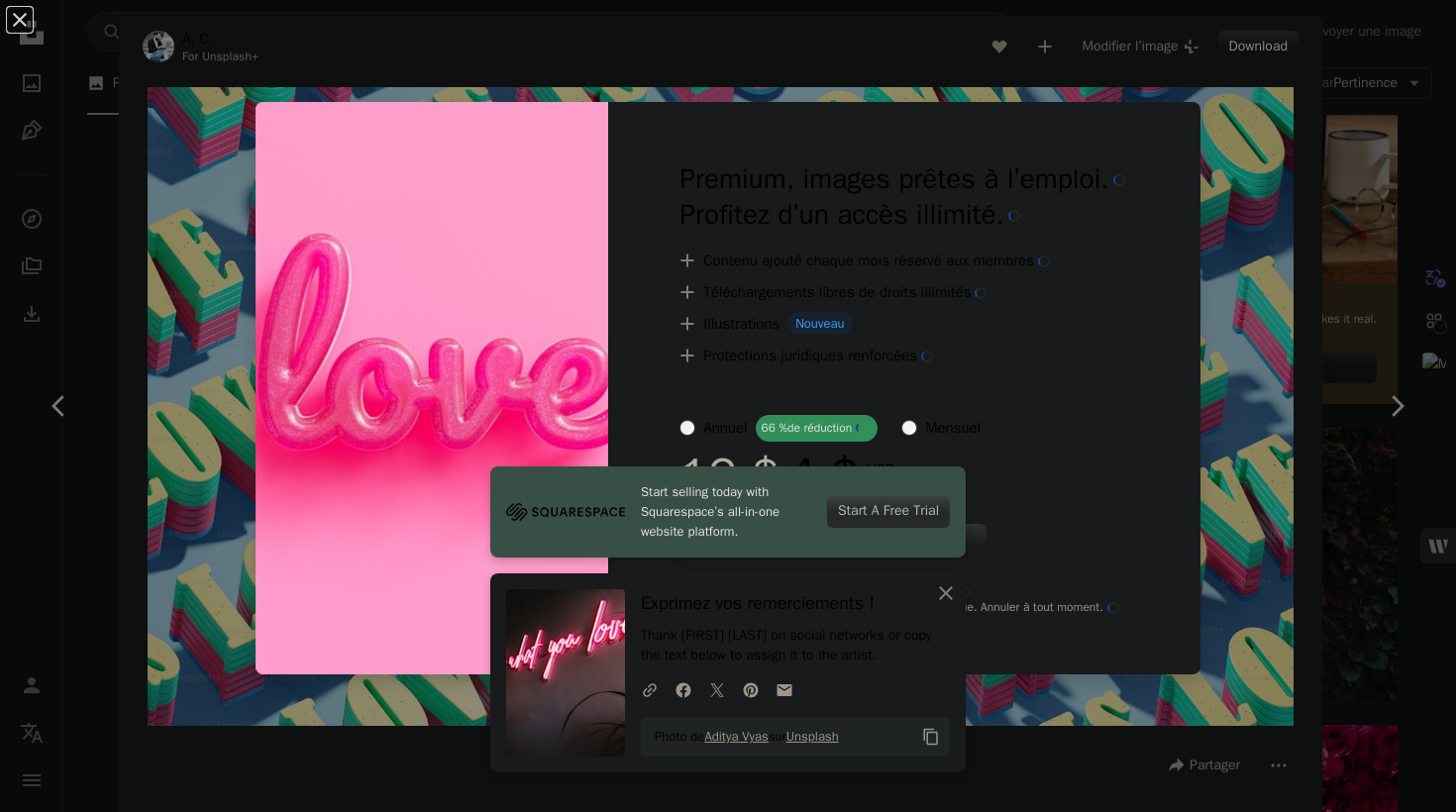 scroll, scrollTop: 621, scrollLeft: 0, axis: vertical 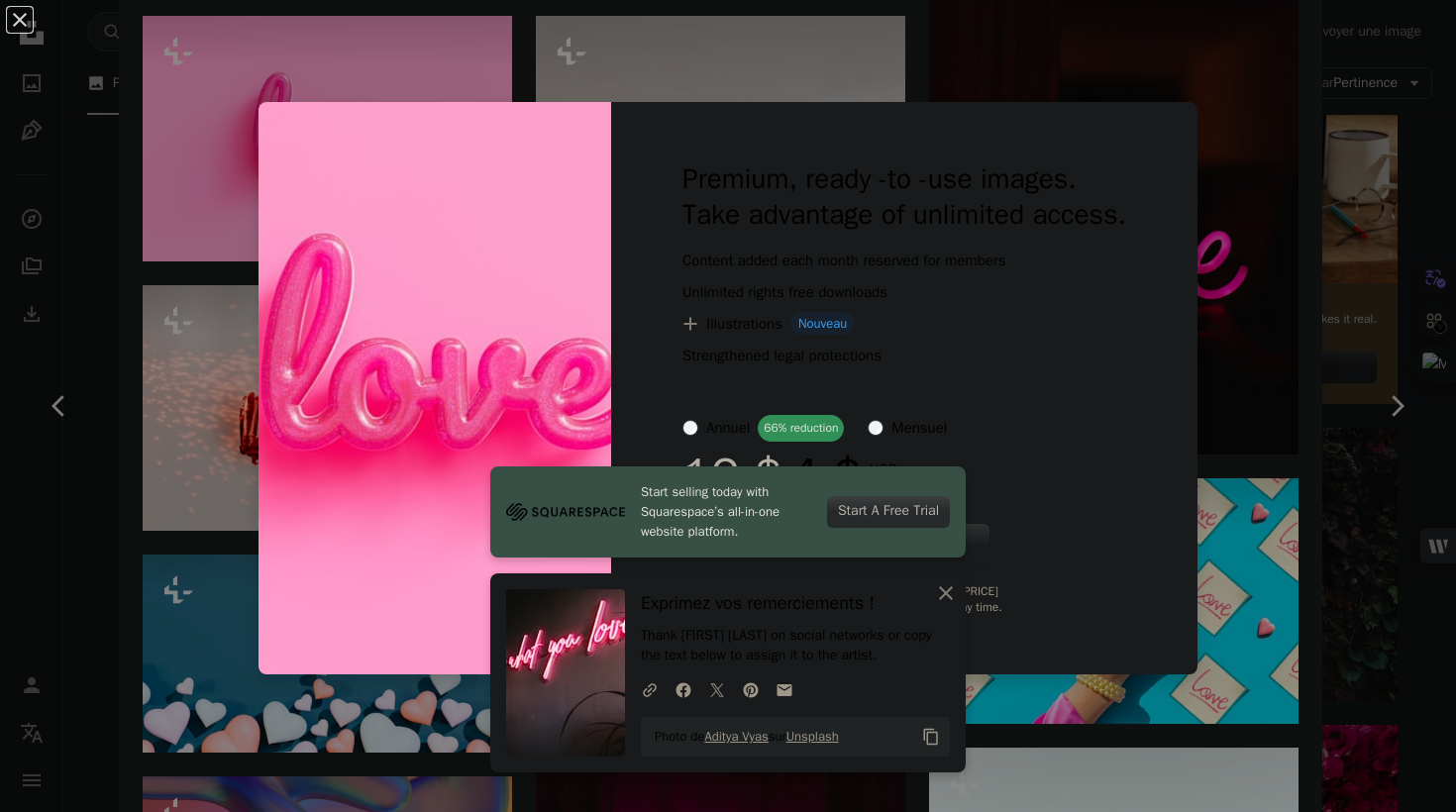 click on "An X shape Start selling today with Squarespace’s all-in-one website platform. Start A Free Trial An X shape Fermer Exprimez vos remerciements ! Remerciez  [FIRST] [LAST]  sur les réseaux sociaux ou copiez le texte ci-dessous pour l’attribuer à l’artiste. Thank [FIRST] [LAST] on social networks or copy the text below to assign it to the artist. A URL sharing icon (chains) Facebook icon X (formerly Twitter) icon Pinterest icon An envelope Photo de  [FIRST] [LAST]  sur  Unsplash
Copy content Premium, images prêtes à l’emploi. Premium, ready -to -use images. Profitez d’un accès illimité. Take advantage of unlimited access. A plus sign Contenu ajouté chaque mois réservé aux membres Content added each month reserved for members A plus sign Téléchargements libres de droits illimités Unlimited rights free downloads A plus sign Illustrations  Nouveau A plus sign Protections juridiques renforcées Strengthened legal protections annuel 66 %  de réduction 66% reduction mensuel 12 $   4 $ USD *" at bounding box center (728, 406) 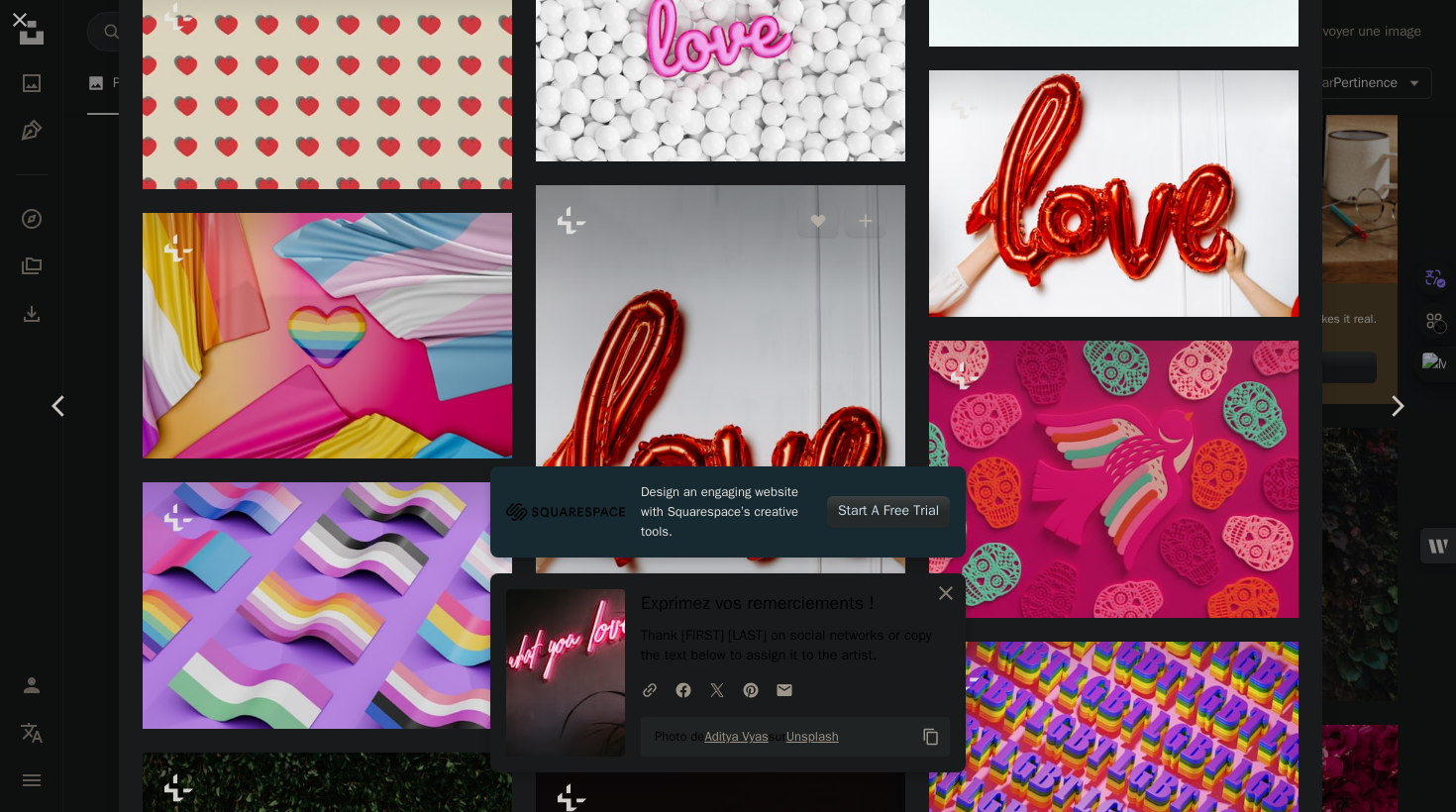 scroll, scrollTop: 3324, scrollLeft: 0, axis: vertical 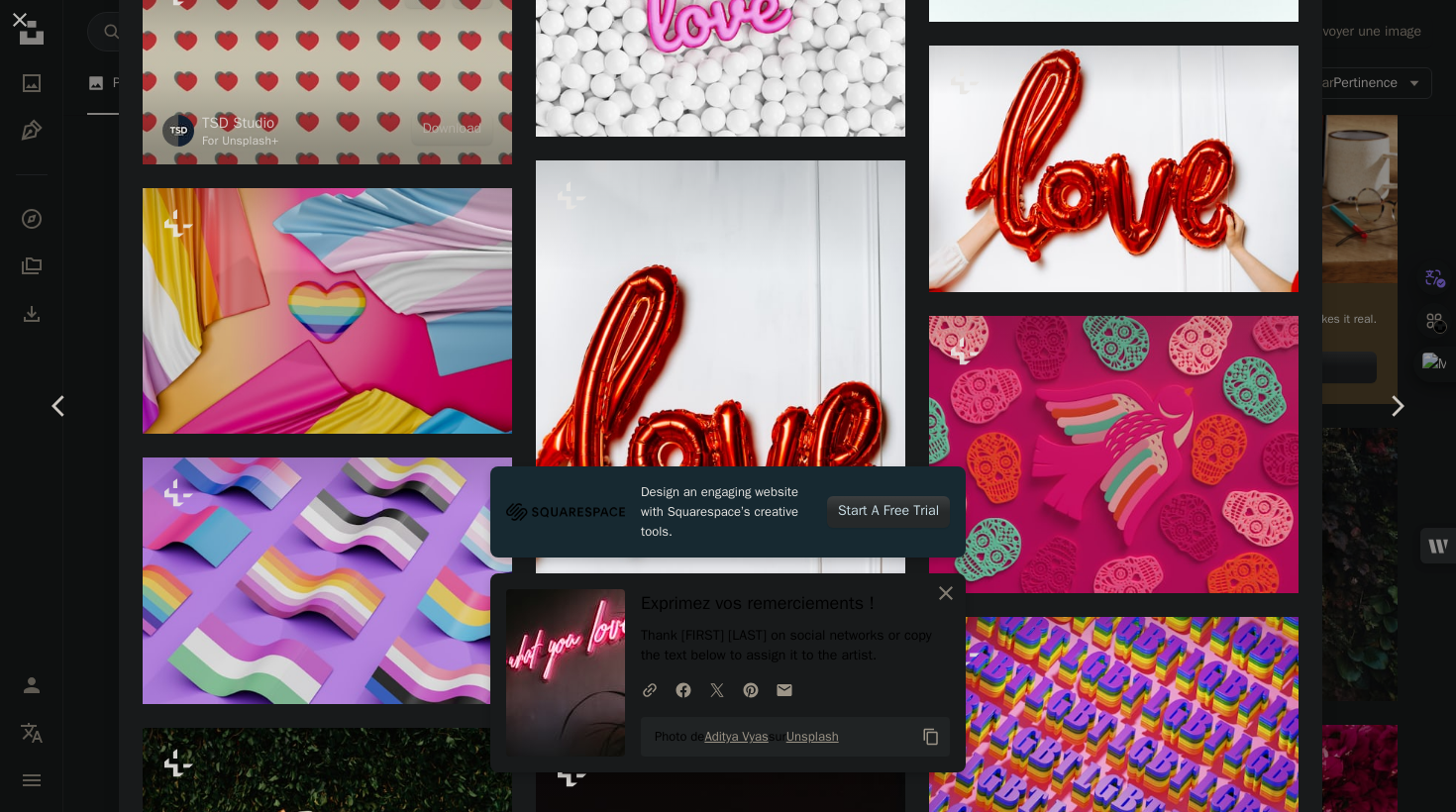 click at bounding box center [327, 60] 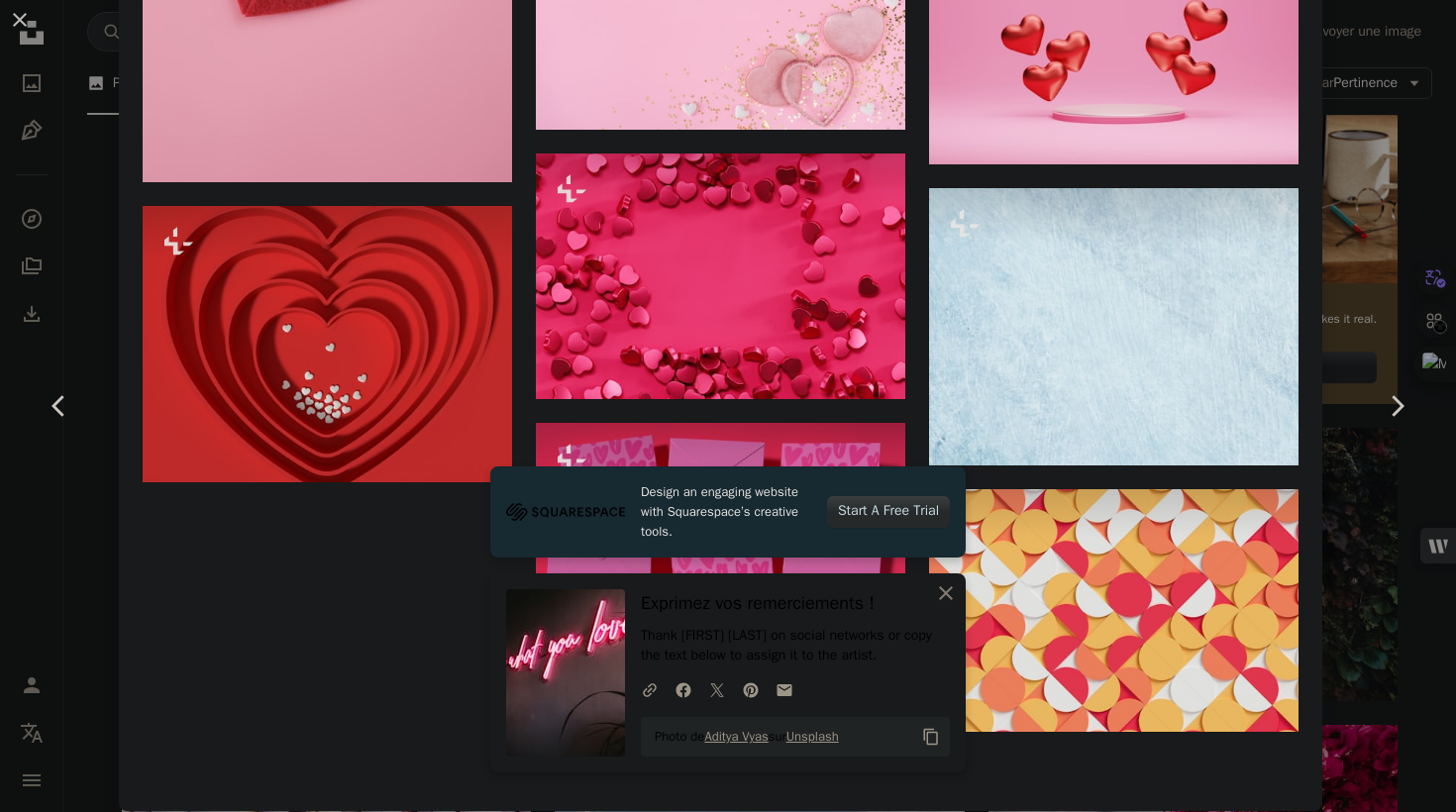 scroll, scrollTop: 11351, scrollLeft: 0, axis: vertical 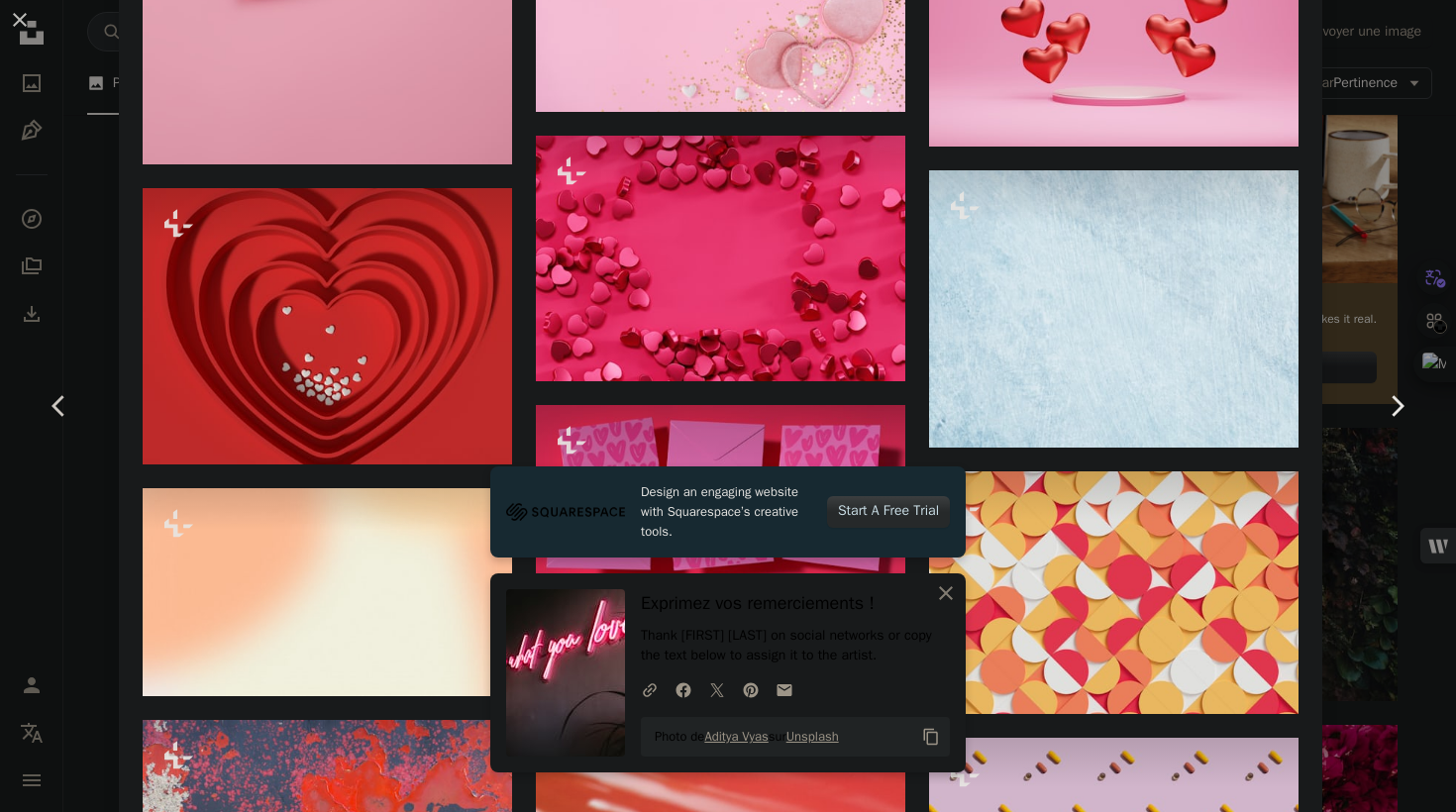 click on "Chevron right" at bounding box center (1397, 406) 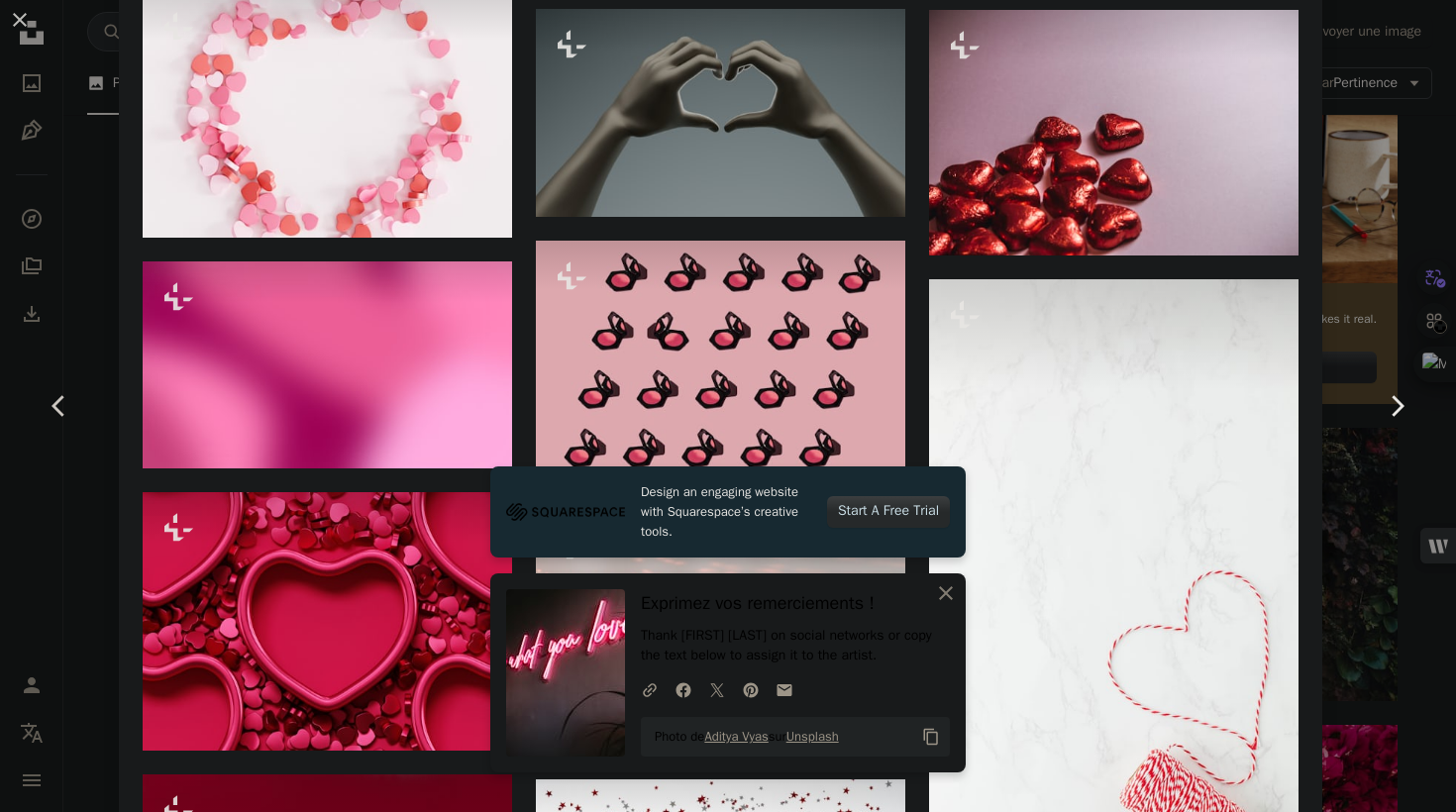 click on "Chevron right" at bounding box center [1397, 406] 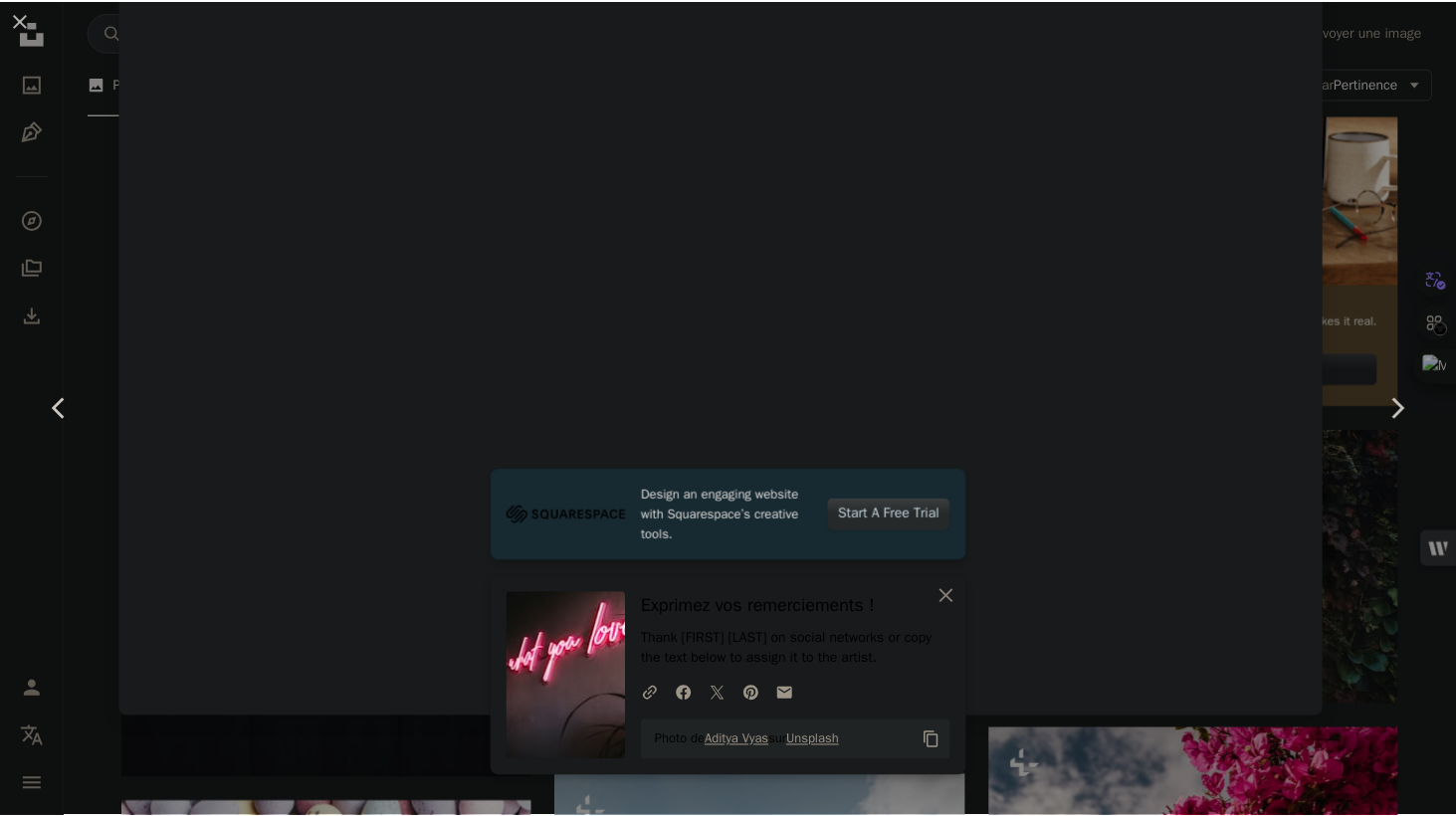 scroll, scrollTop: 0, scrollLeft: 0, axis: both 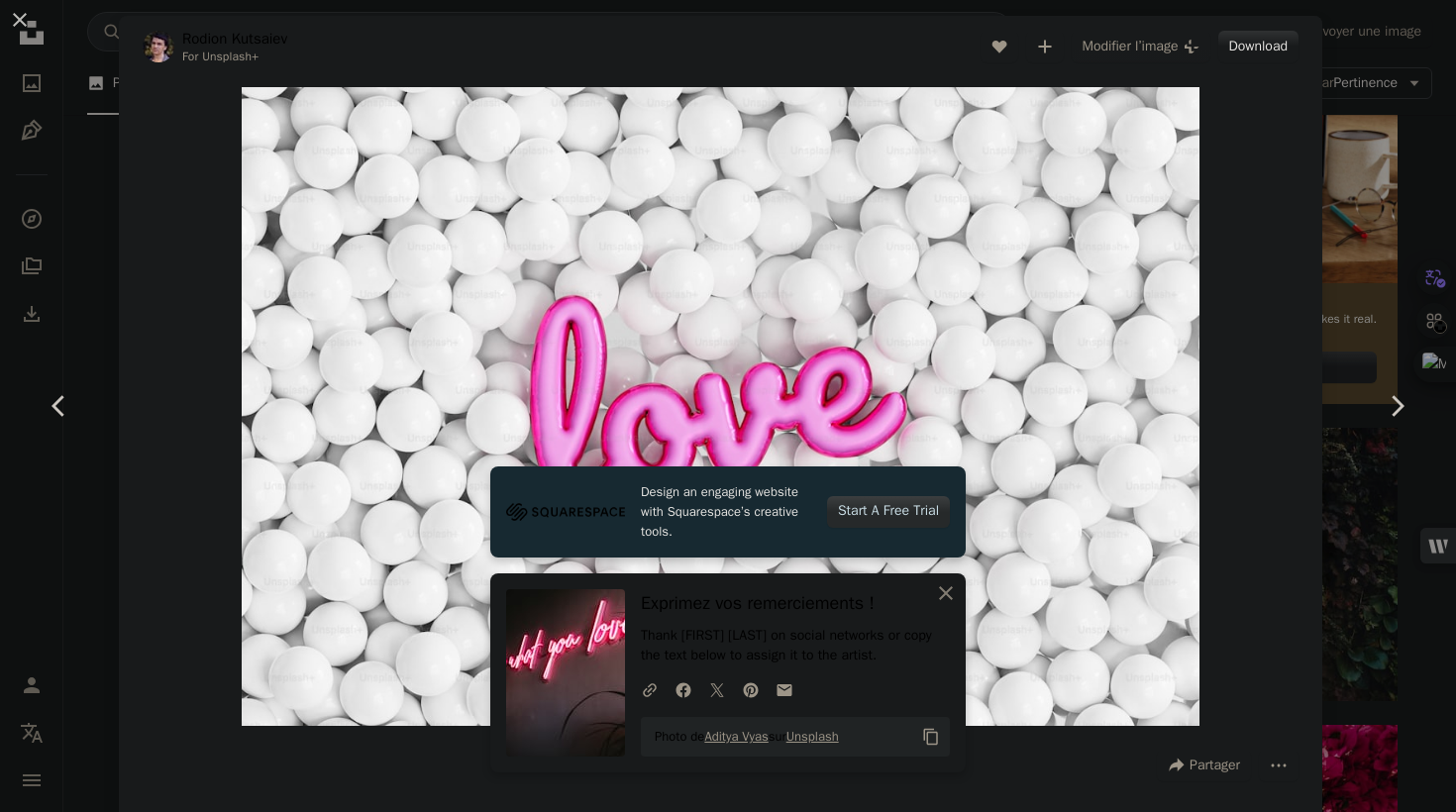 click on "An X shape Chevron left Chevron right Planet Volumes Pour  Unsplash+ For Unsplash+ A heart A plus sign Modifier l’image   Plus sign for Unsplash+ A lock   Télécharger Download Zoom in A forward-right arrow Partager More Actions Calendar outlined Publiée le  [DATE] Safety Contenu cédé sous  Licence Unsplash+ architecture musée Art moderne galerie exposition espace ouvert Espace public exhiber Galeries Arrière-plans De cette série Plus sign for Unsplash+ Plus sign for Unsplash+ Plus sign for Unsplash+ Images associées" at bounding box center (728, 406) 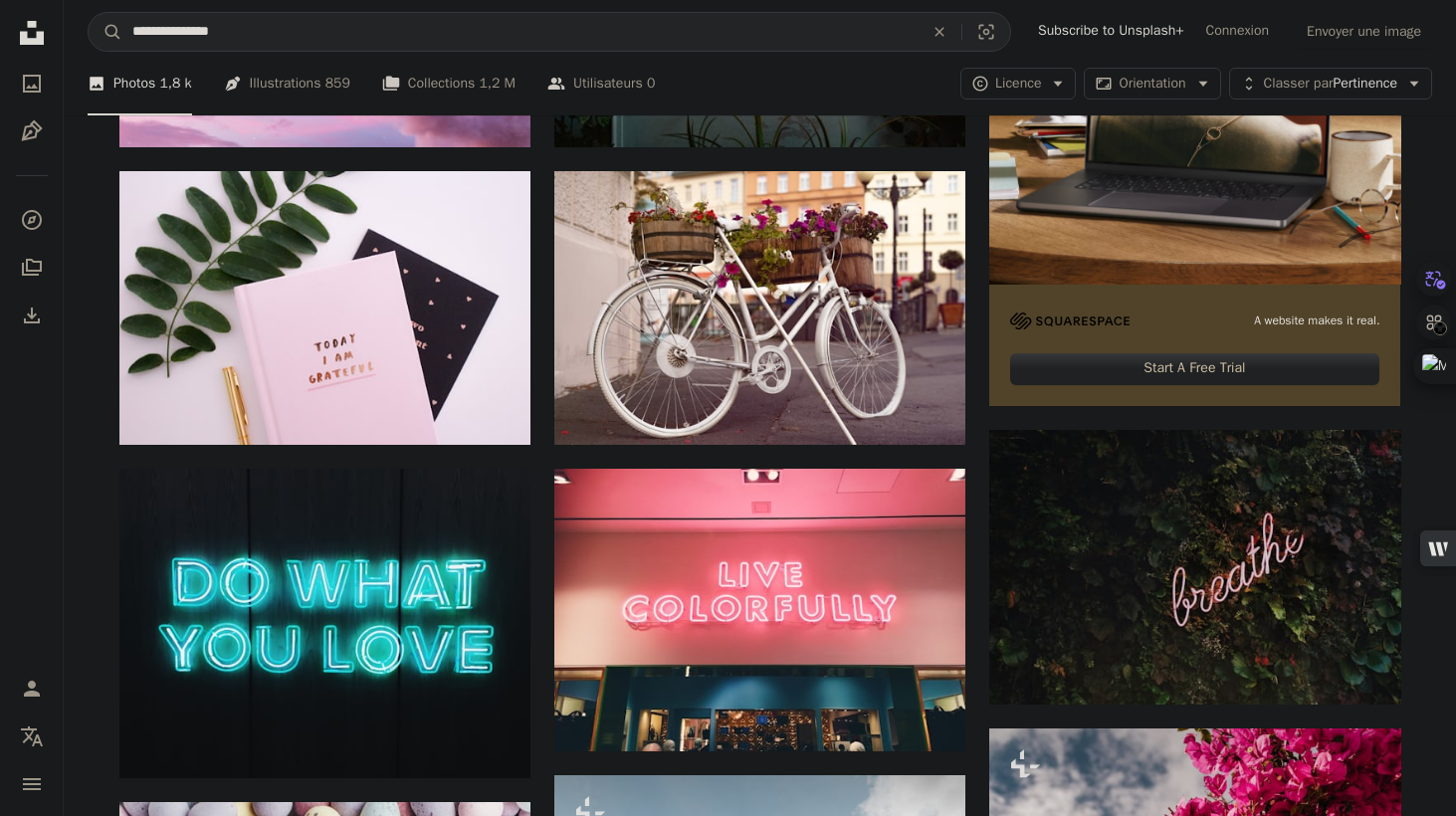 click on "Plus sign for Unsplash+ A heart A plus sign Planet Volumes Pour  Unsplash+ For Unsplash+ A lock   Télécharger Download A heart A plus sign [FIRST] [LAST] Disponible à l’embauche Available at hiring A checkmark inside of a circle Arrow pointing down A heart A plus sign [FIRST] [LAST] Arrow pointing down A heart A plus sign [FIRST] [LAST] Arrow pointing down A heart A plus sign [FIRST] [LAST] Disponible à l’embauche A checkmark inside of a circle Arrow pointing down A heart A plus sign [FIRST] [LAST] Arrow pointing down Plus sign for Unsplash+ A heart A plus sign [FIRST] [LAST] Pour  Unsplash+ A lock   Télécharger A heart A plus sign [FIRST] [LAST] Arrow pointing down Plus sign for Unsplash+ A heart A plus sign [FIRST] [LAST] Pour  Unsplash+ A lock   Télécharger A heart A plus sign [FIRST] [LAST] Arrow pointing down –– ––– –––  –– ––– –  ––– –––  ––––  –   – –– –––  – – ––– –– –– –––– –– Learn More Pour" at bounding box center [760, 2910] 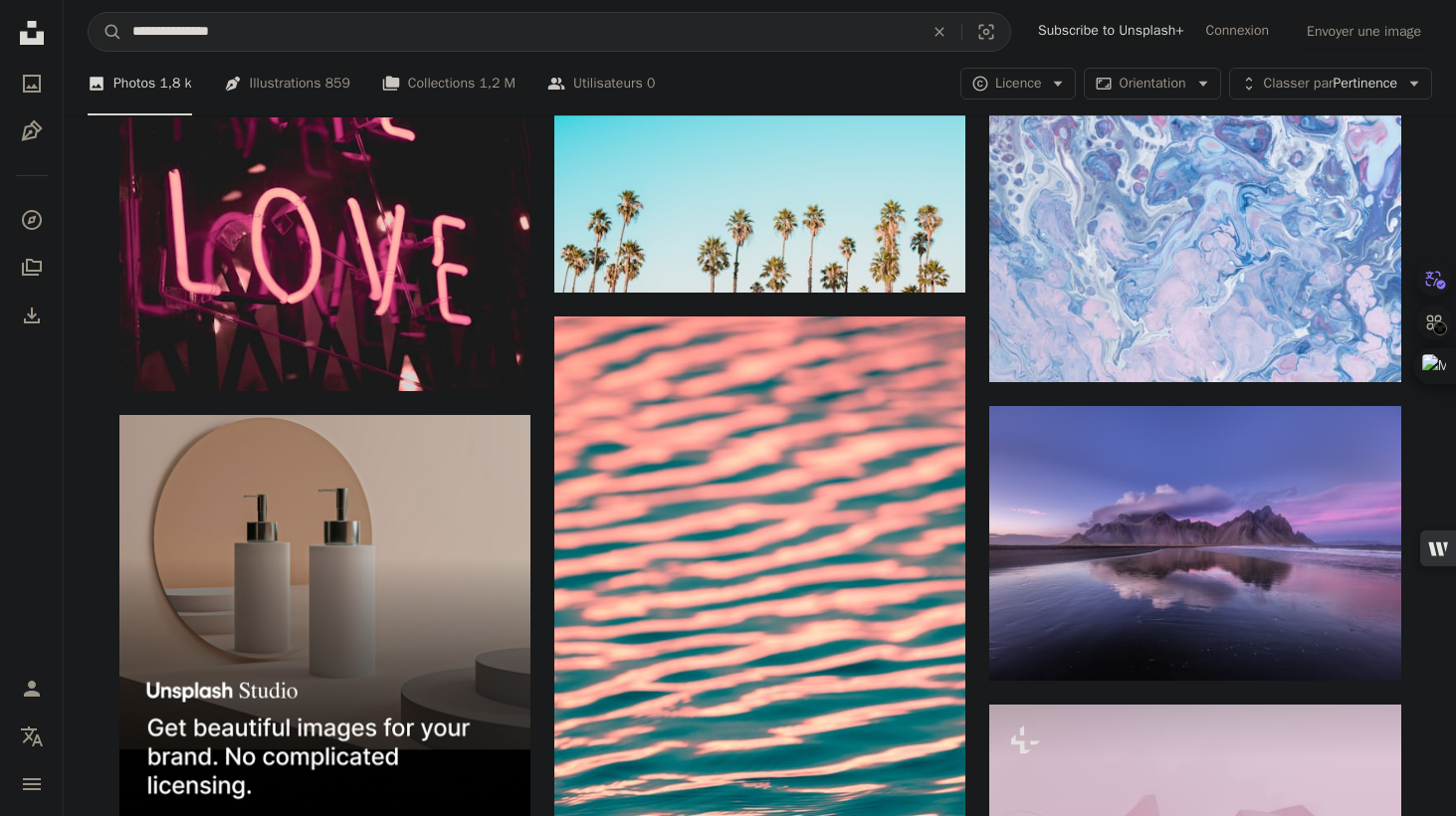 scroll, scrollTop: 4325, scrollLeft: 0, axis: vertical 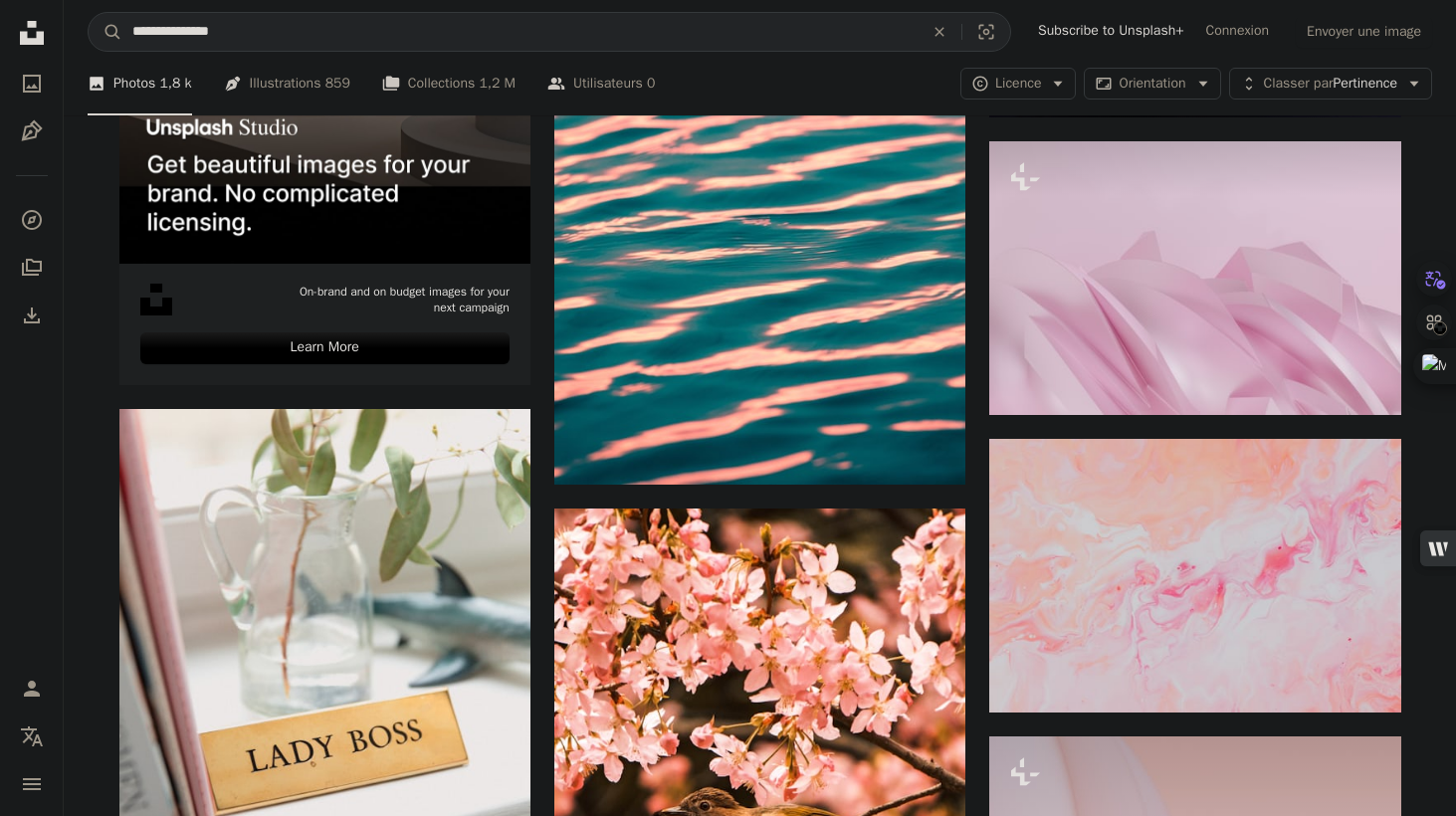 click at bounding box center (1194, -21) 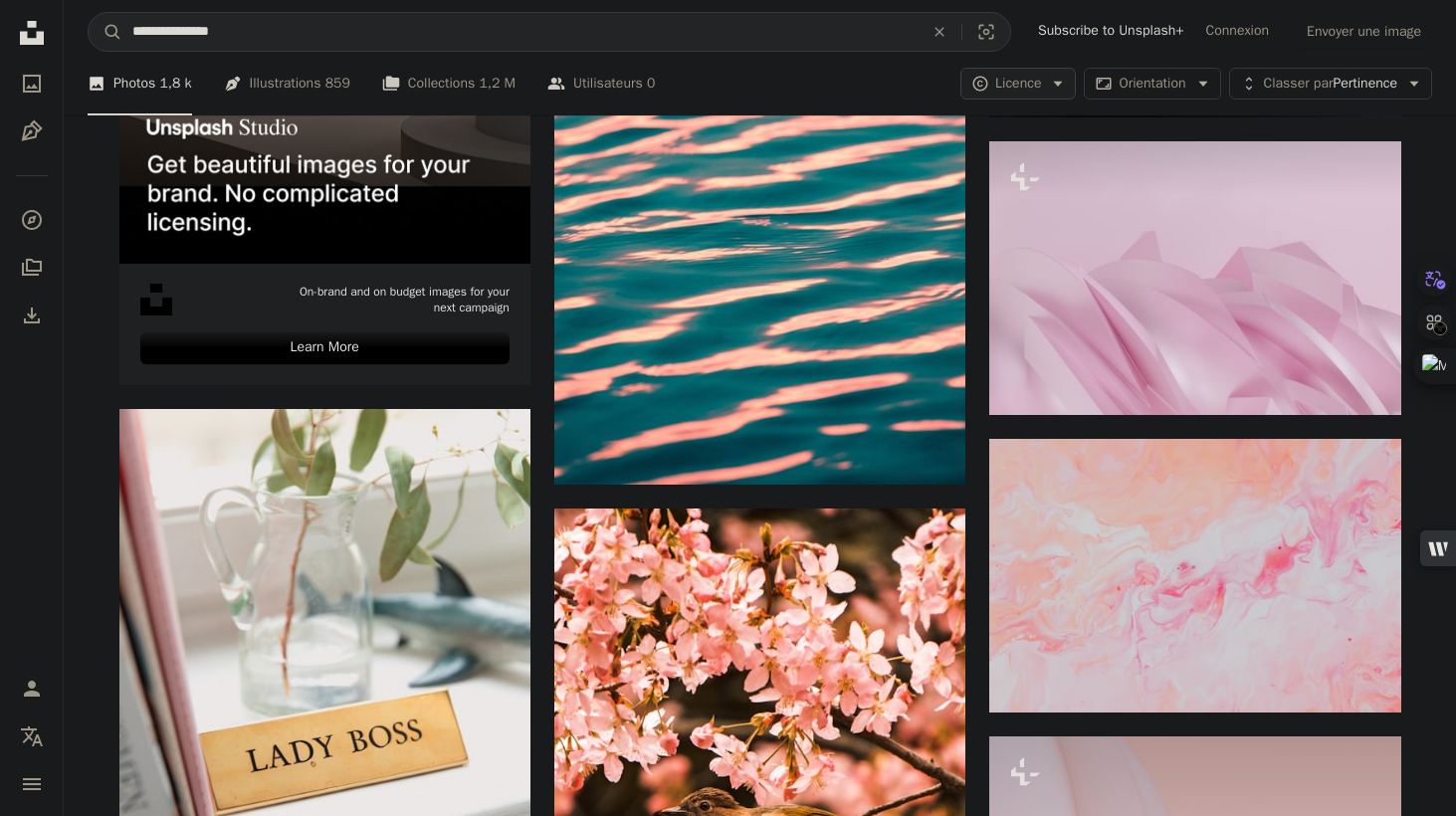 click on "Licence" at bounding box center (1018, 83) 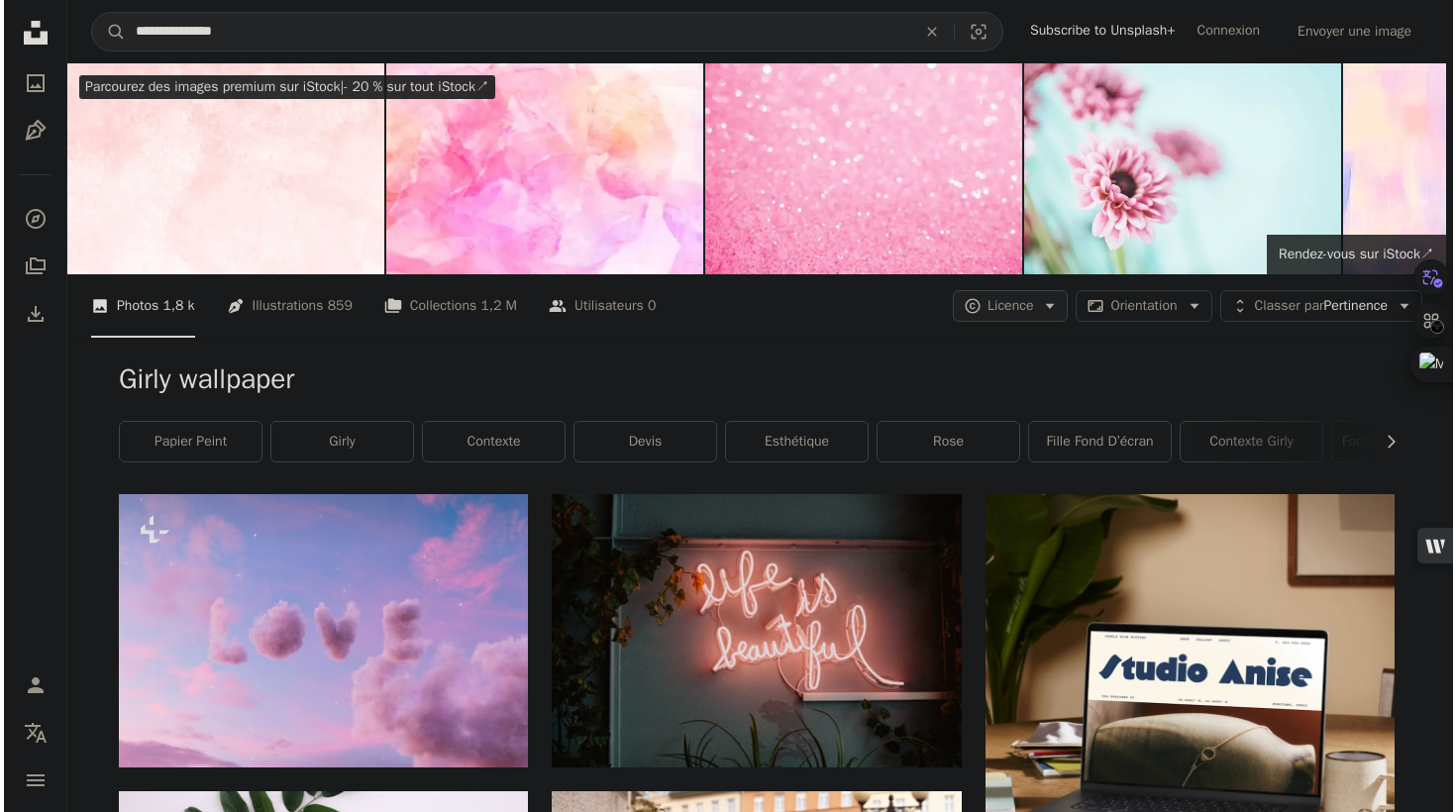 scroll, scrollTop: 0, scrollLeft: 0, axis: both 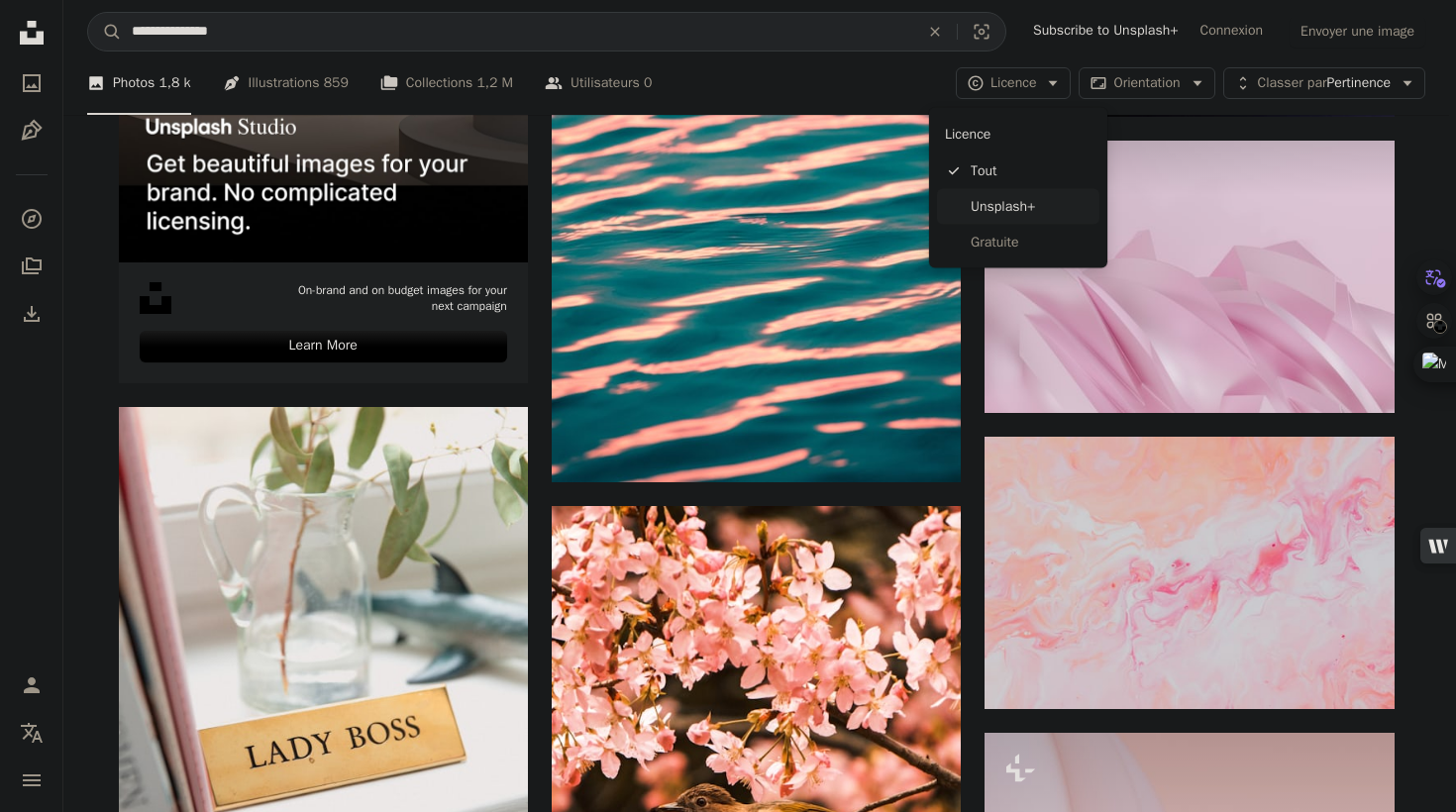 click on "Unsplash+" 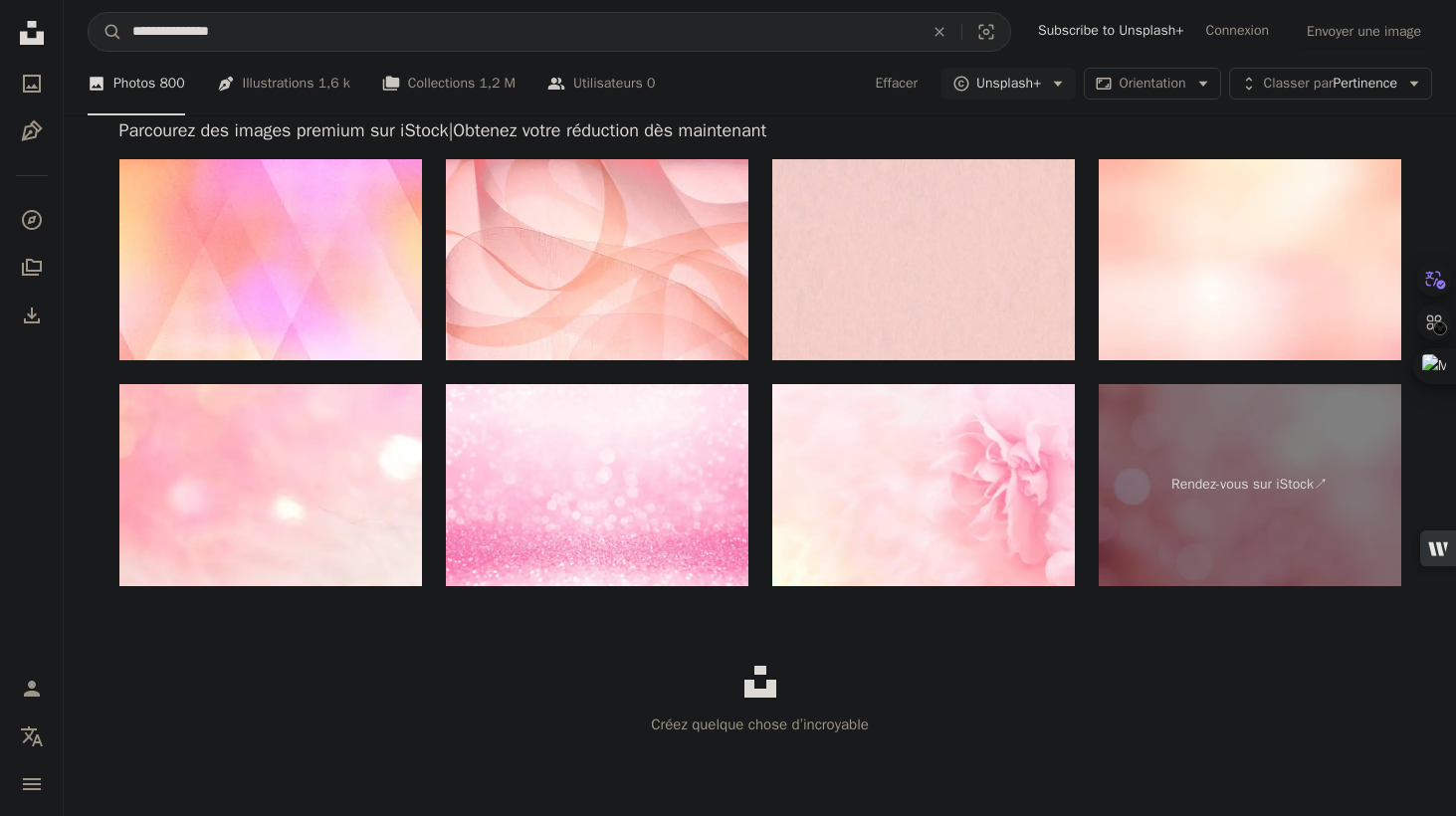 scroll, scrollTop: 261, scrollLeft: 0, axis: vertical 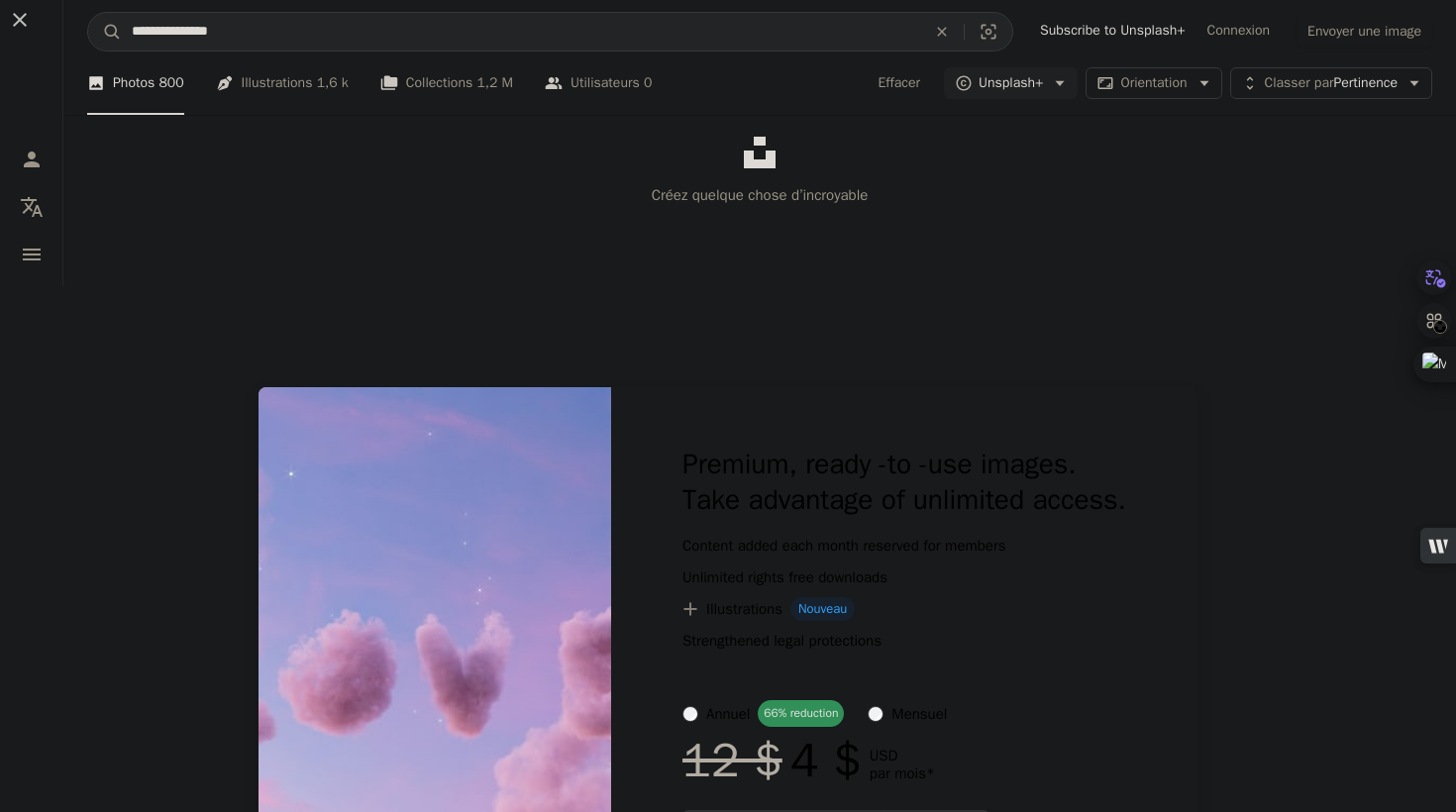 click on "Premium, ready -to -use images. Profitez d’un accès illimité. Take advantage of unlimited access. A plus sign Contenu ajouté chaque mois réservé aux membres Content added each month reserved for members A plus sign Téléchargements libres de droits illimités Unlimited rights free downloads A plus sign Illustrations  Nouveau A plus sign Protections juridiques renforcées Strengthened legal protections annuel [PERCENTAGE]%  de réduction 66% reduction mensuel $ [PRICE]   $ [PRICE] USD par mois * Abonnez-vous à  Unsplash+ Subscribe to Unsplash+ * Facturé à l’avance en cas de paiement annuel  $ [PRICE] * Billed in advance in the event of annual payment $ [PRICE] Plus les taxes applicables. Renouvellement automatique. Annuler à tout moment. Plus applicable taxes. Automatic renewal. Cancel at any time." at bounding box center (728, 692) 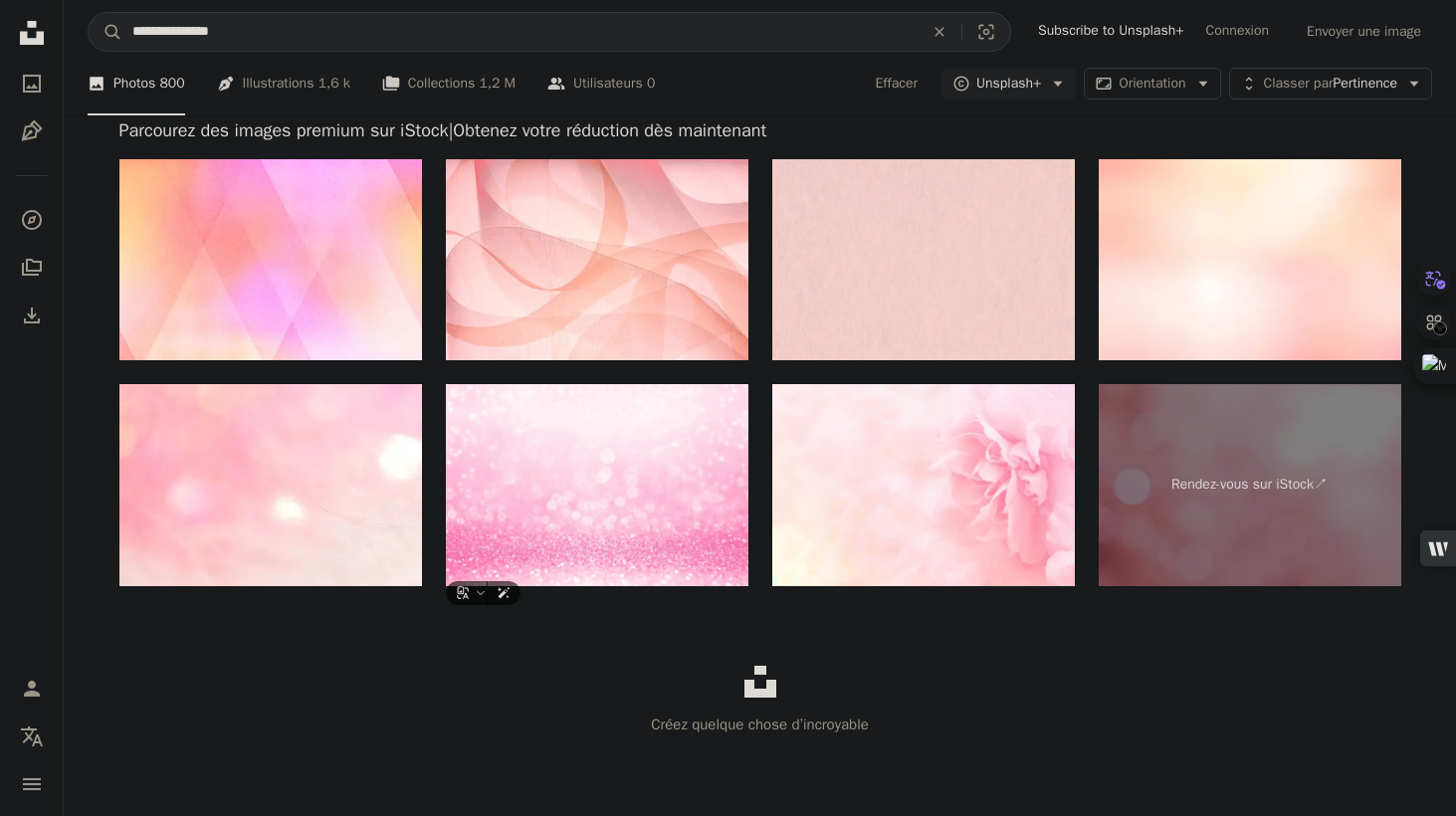 scroll, scrollTop: 1008, scrollLeft: 0, axis: vertical 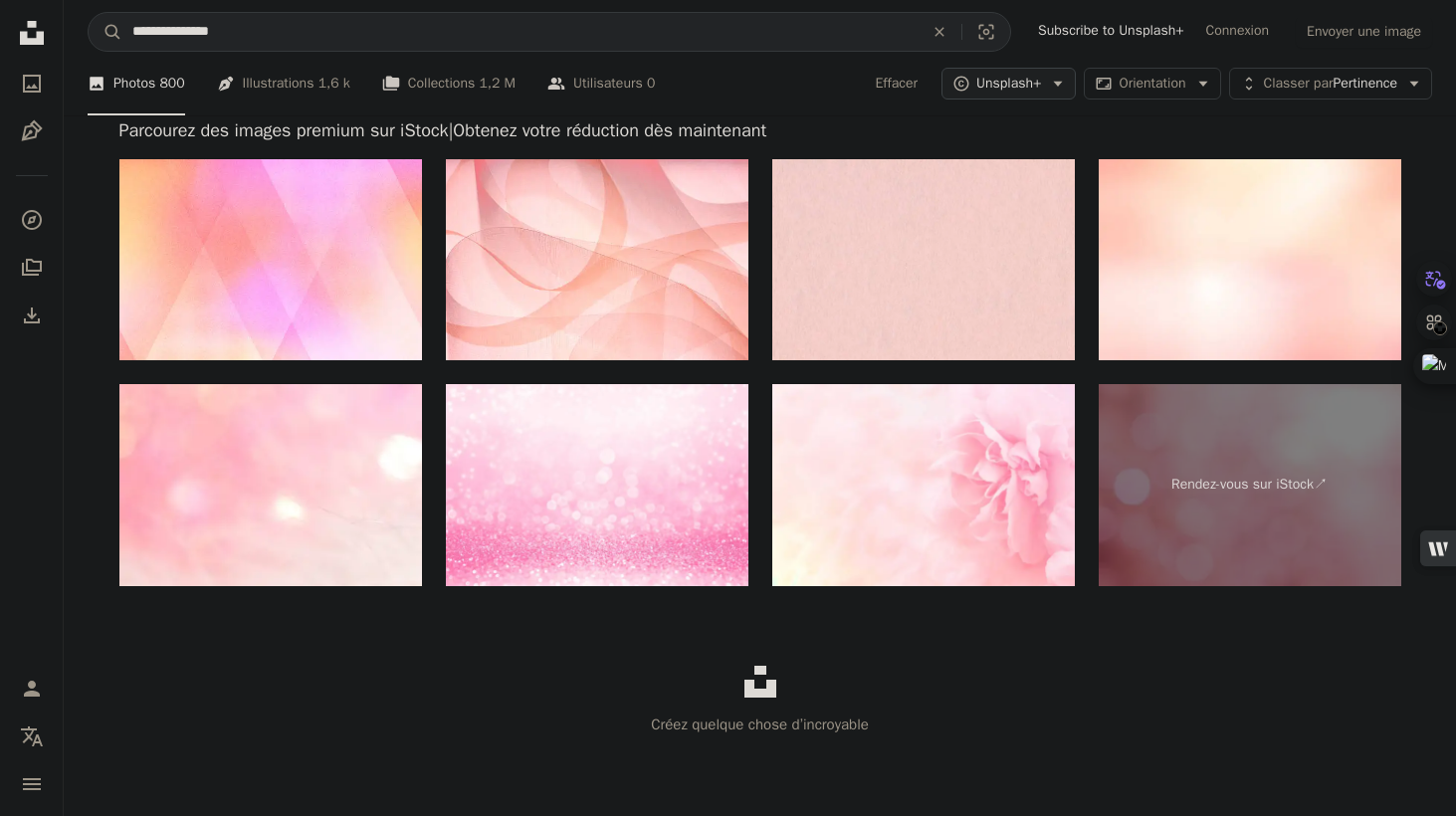 click on "Unsplash+" 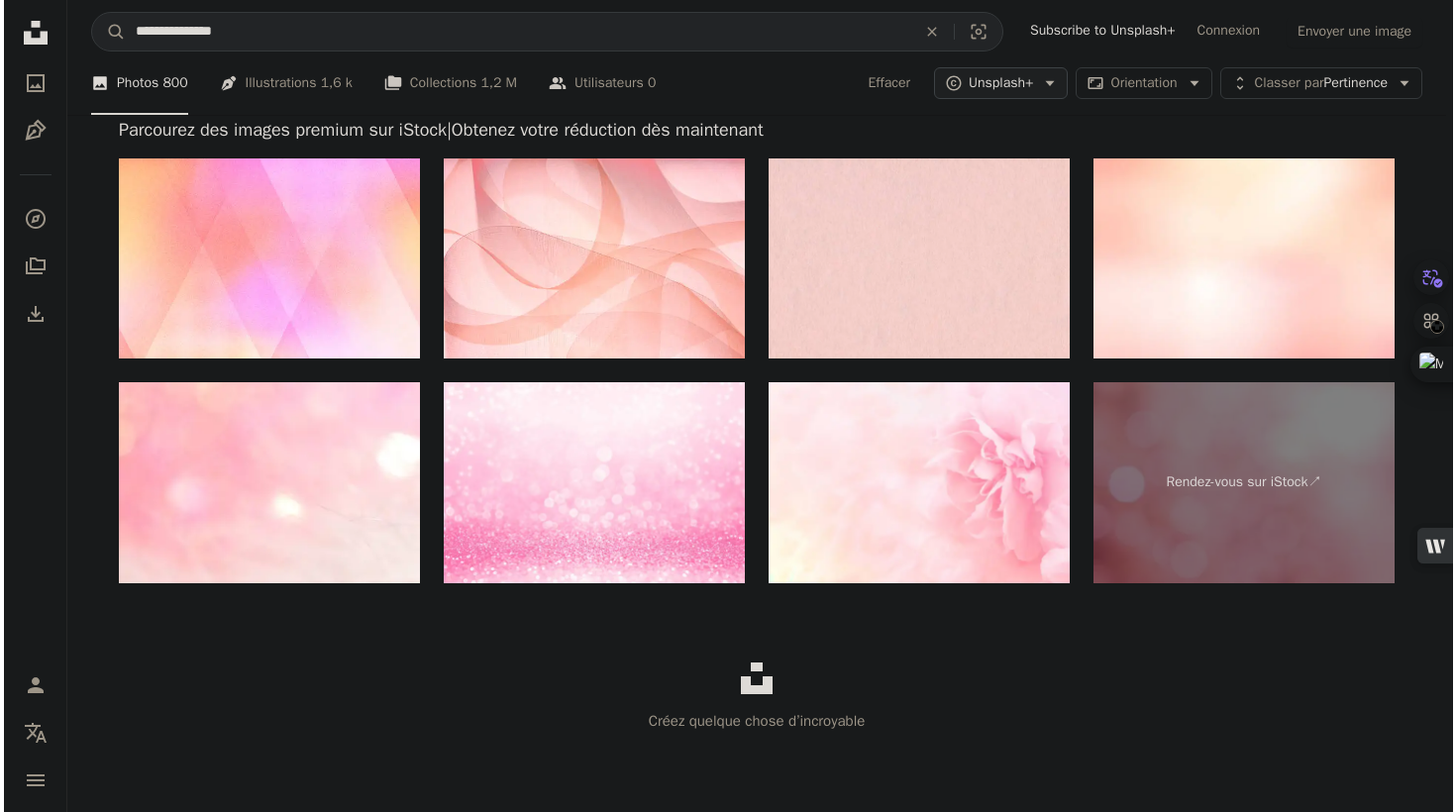 scroll, scrollTop: 0, scrollLeft: 0, axis: both 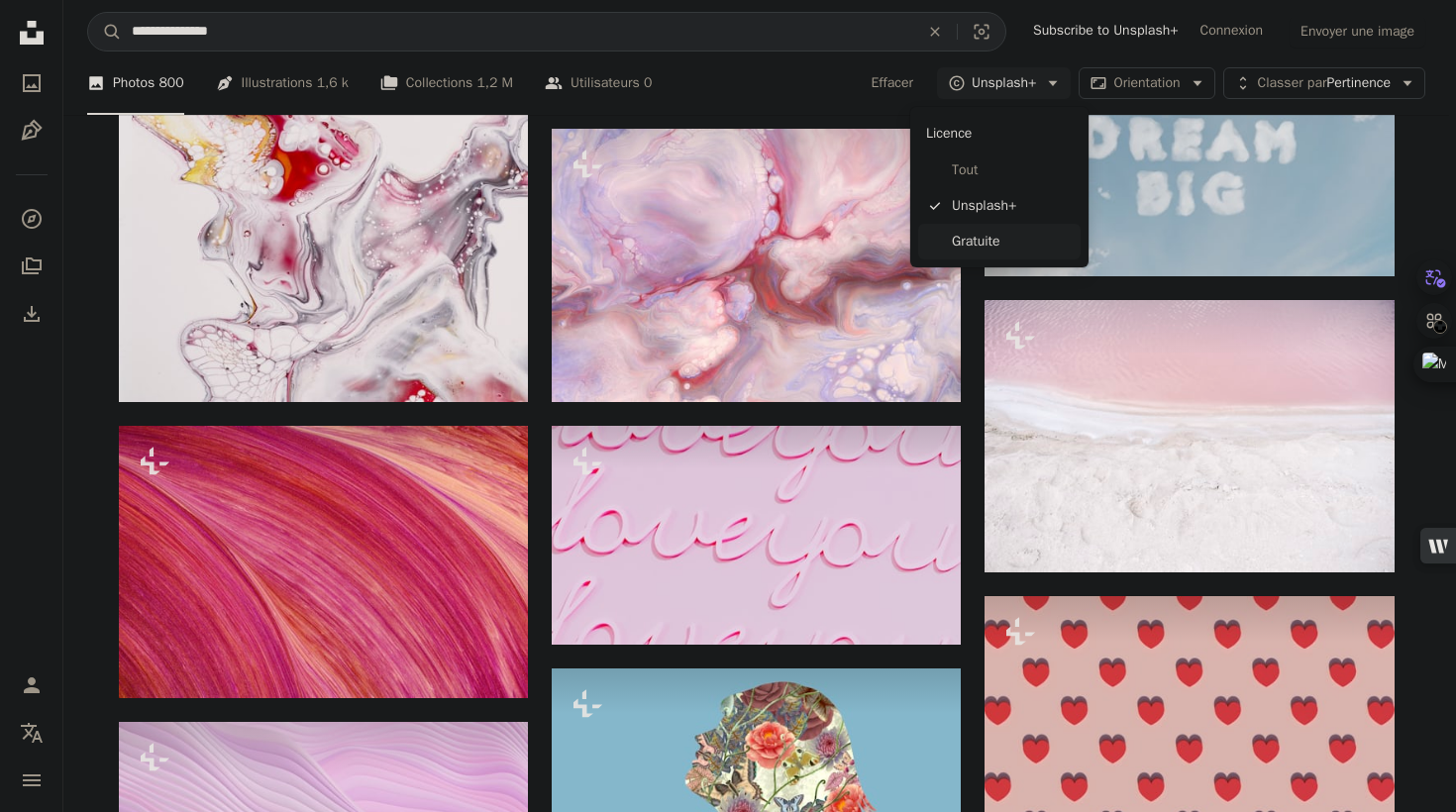 click on "Gratuite" at bounding box center [1012, 242] 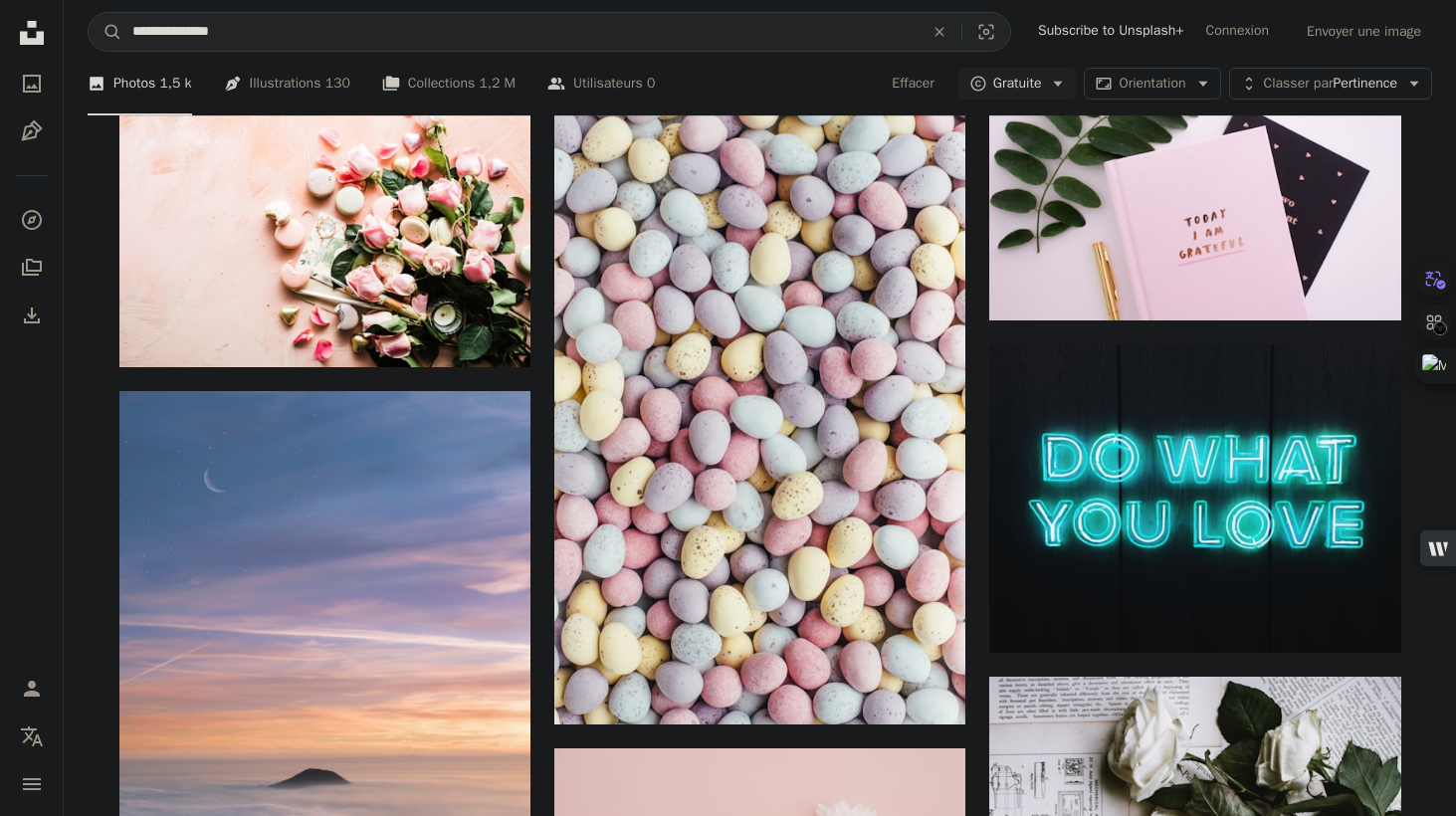 scroll, scrollTop: 3586, scrollLeft: 0, axis: vertical 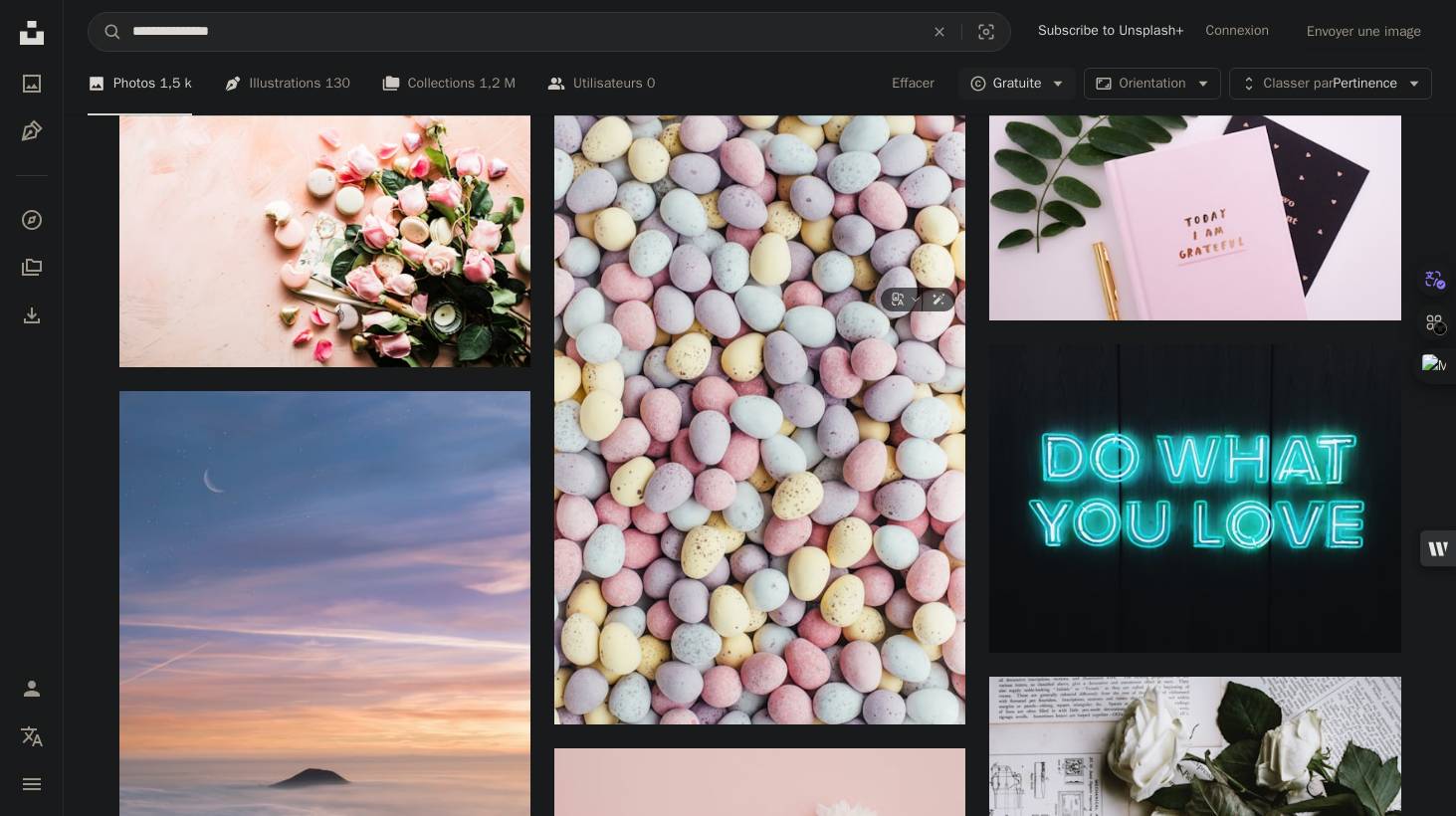 click at bounding box center (759, 2077) 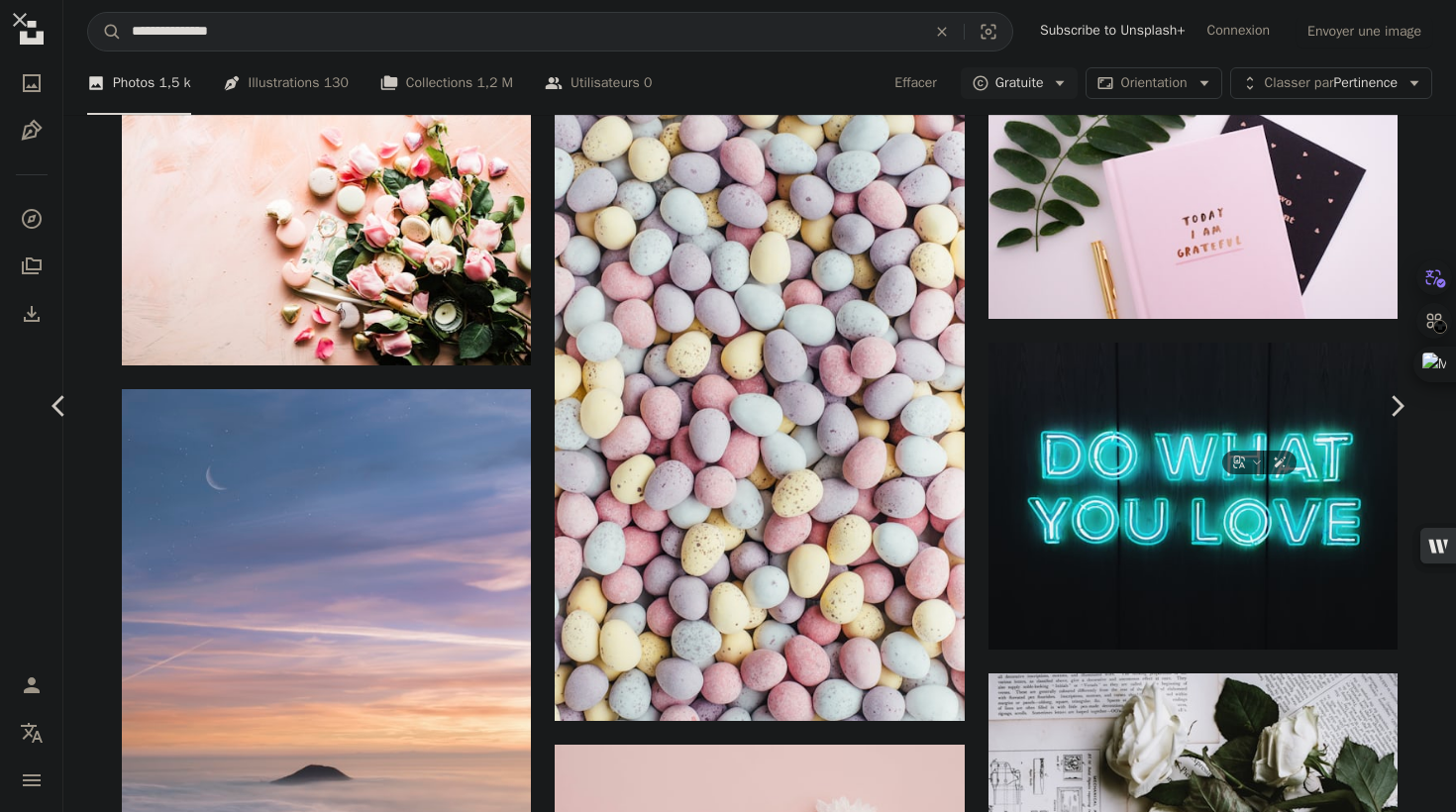 scroll, scrollTop: 9478, scrollLeft: 0, axis: vertical 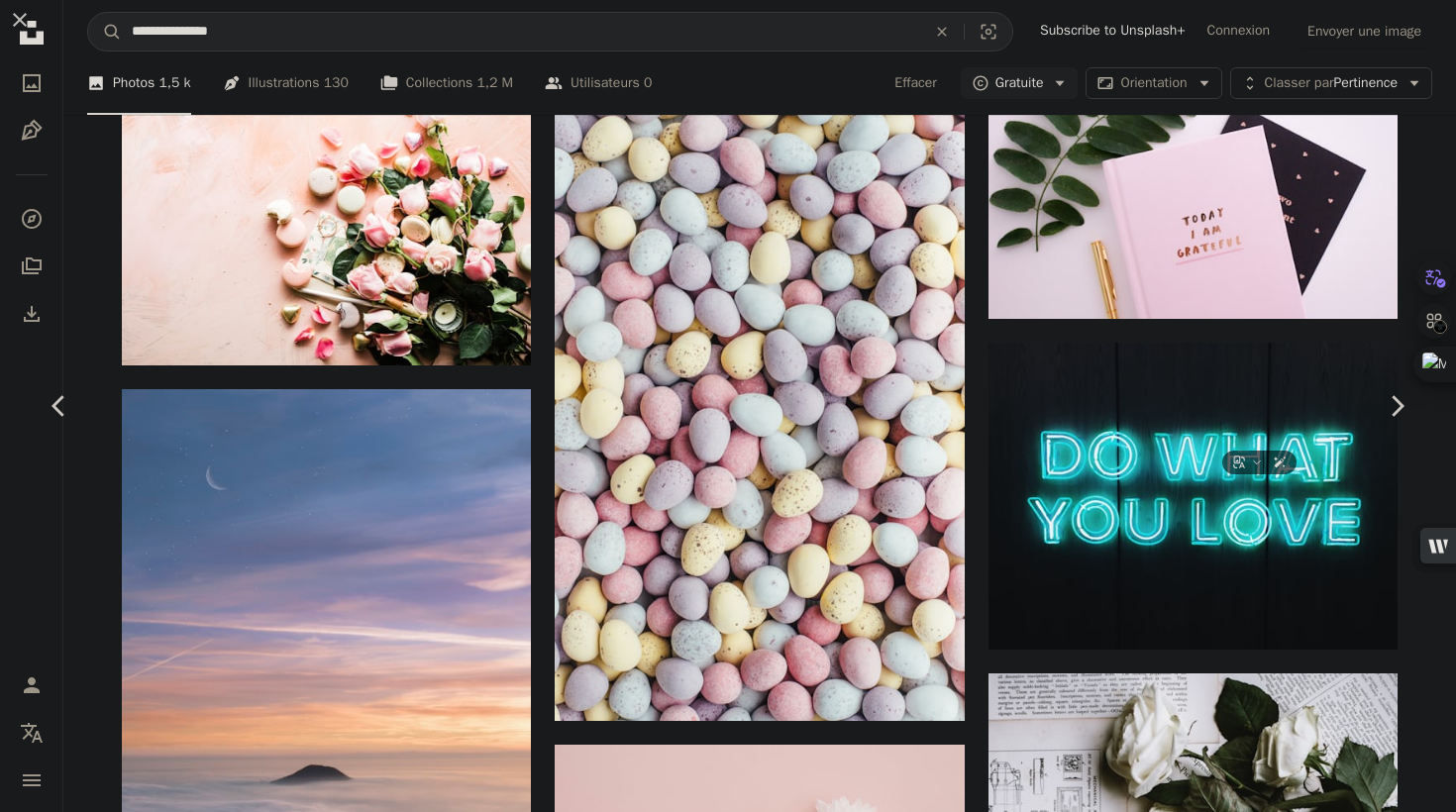 click at bounding box center [1113, 7087] 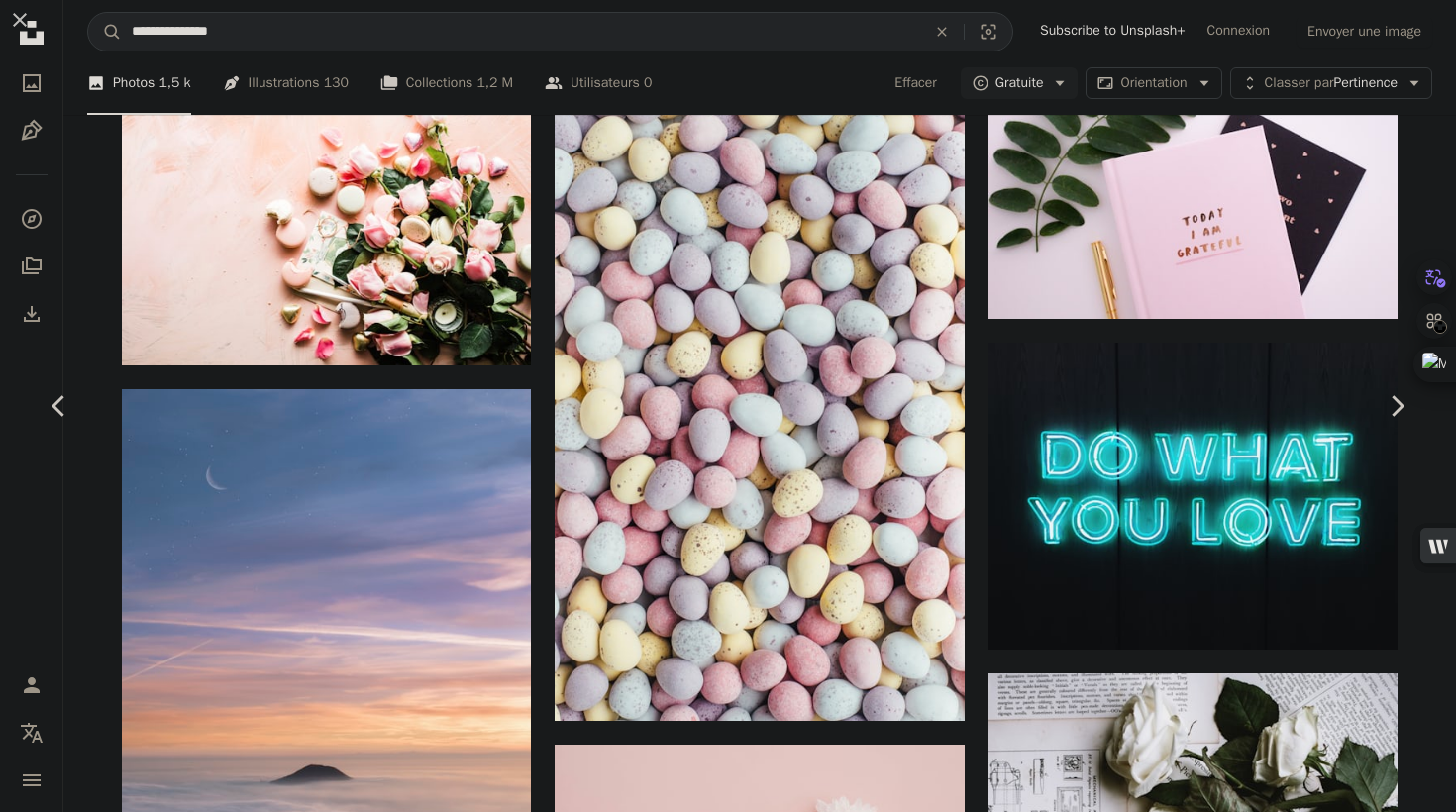 scroll, scrollTop: 2230, scrollLeft: 0, axis: vertical 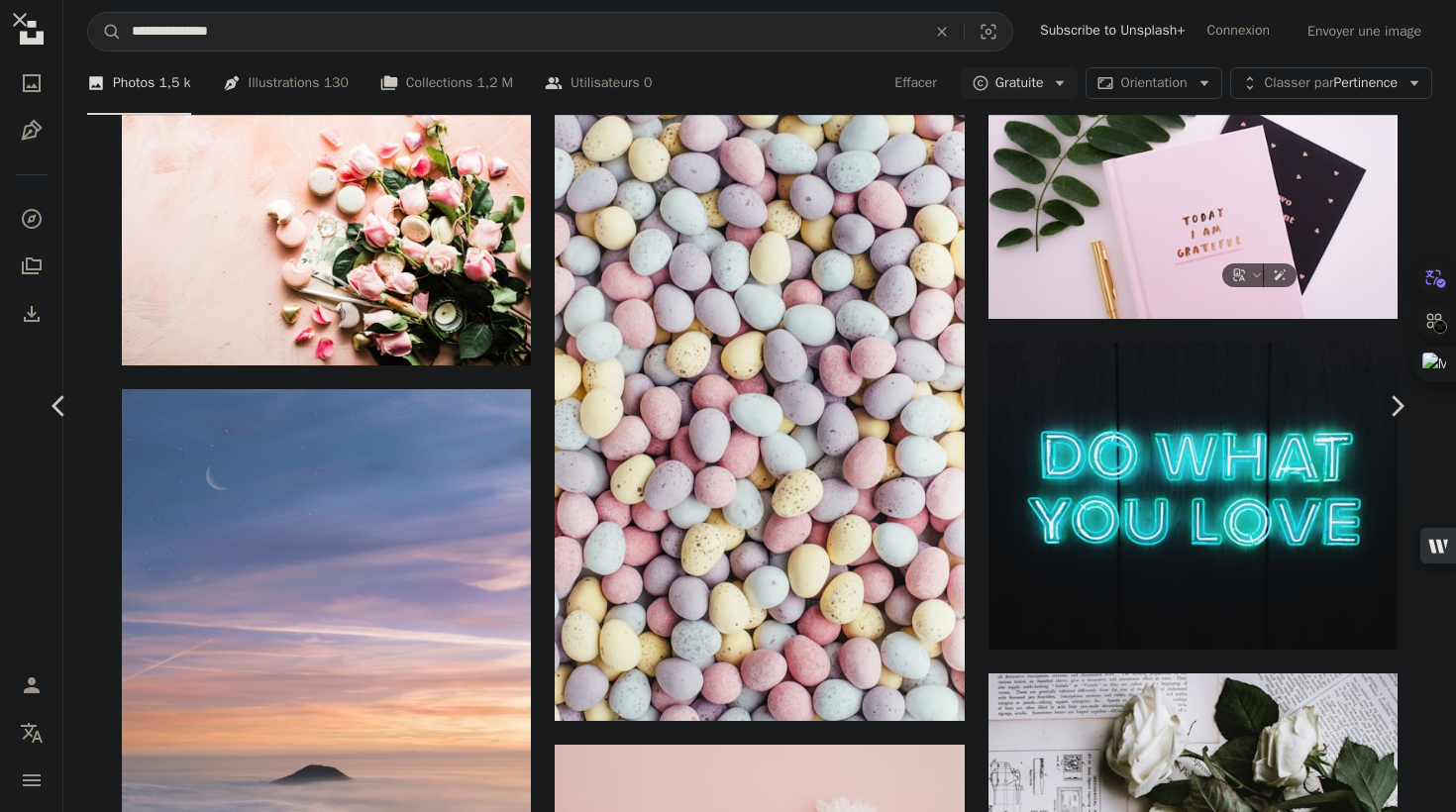 click at bounding box center [1113, 10106] 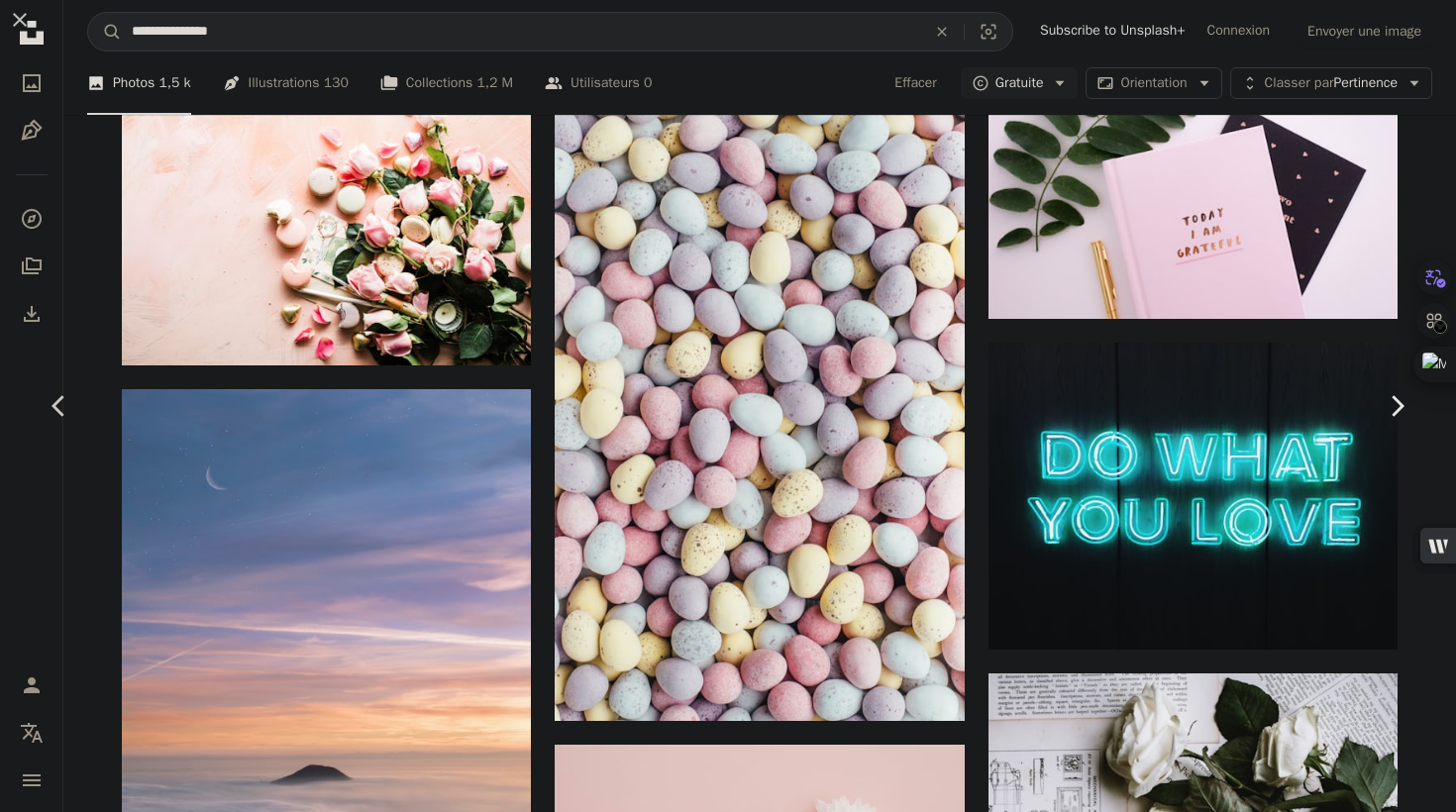 scroll, scrollTop: 9845, scrollLeft: 0, axis: vertical 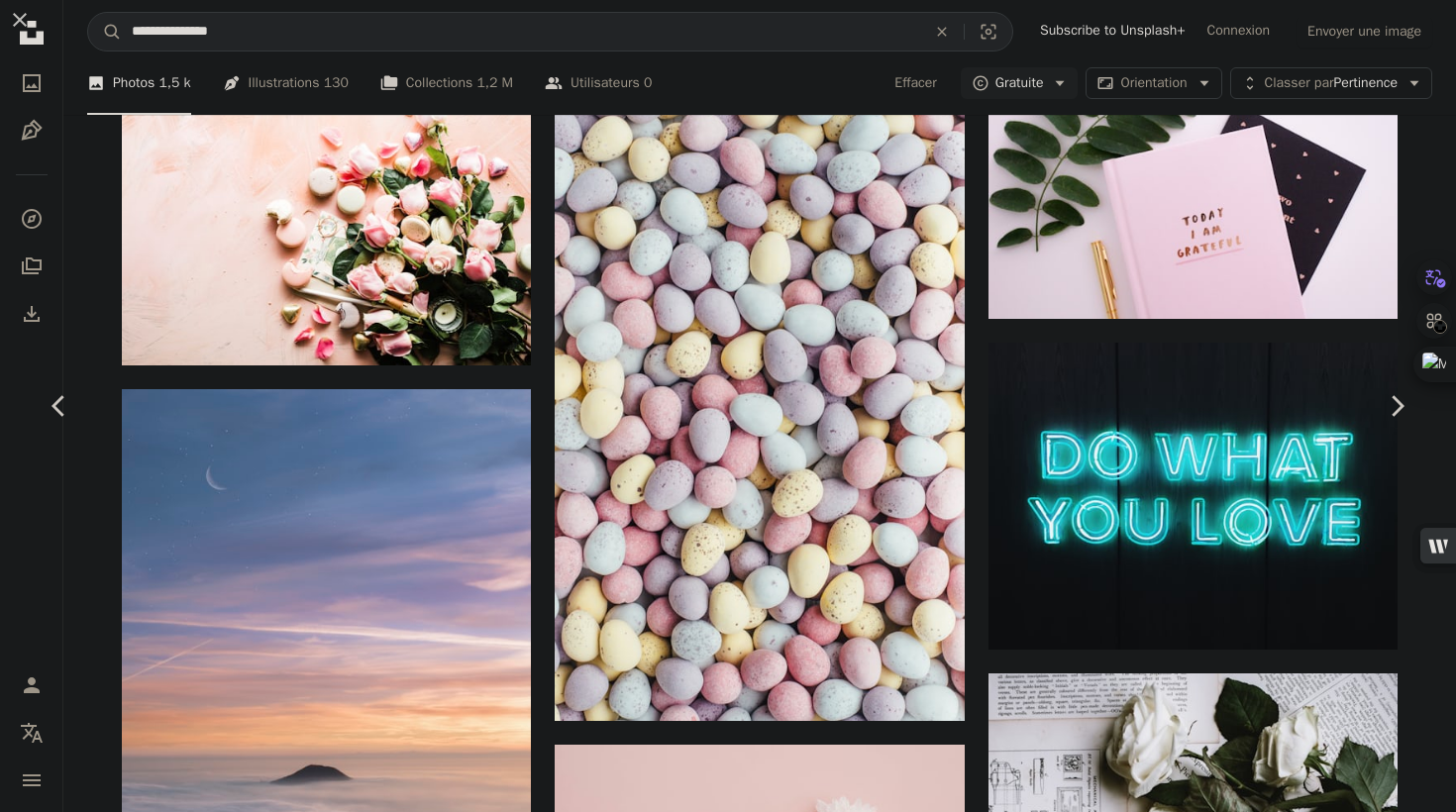 click on "An X shape Chevron left Chevron right Planet Volumes Pour  Unsplash+ For Unsplash+ A heart A plus sign Modifier l’image   Plus sign for Unsplash+ A lock   Télécharger Download Zoom in A forward-right arrow Partager More Actions Calendar outlined Publiée le  [DATE] Safety Contenu cédé sous  Licence Unsplash+ architecture musée Art moderne galerie exposition espace ouvert Espace public exhiber Galeries Arrière-plans De cette série Plus sign for Unsplash+ Plus sign for Unsplash+ Plus sign for Unsplash+ Images associées" at bounding box center [728, 10229] 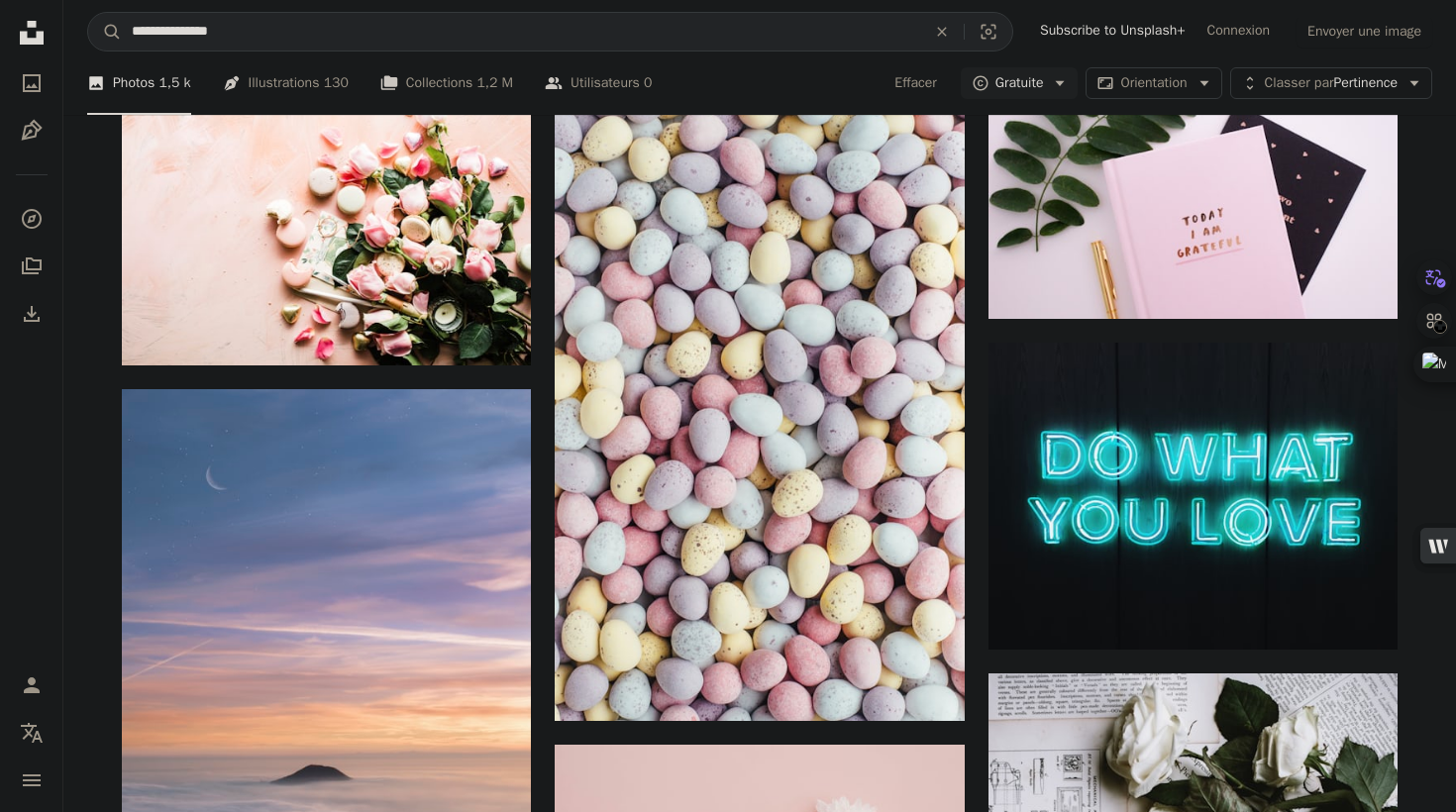 click at bounding box center [1193, 2333] 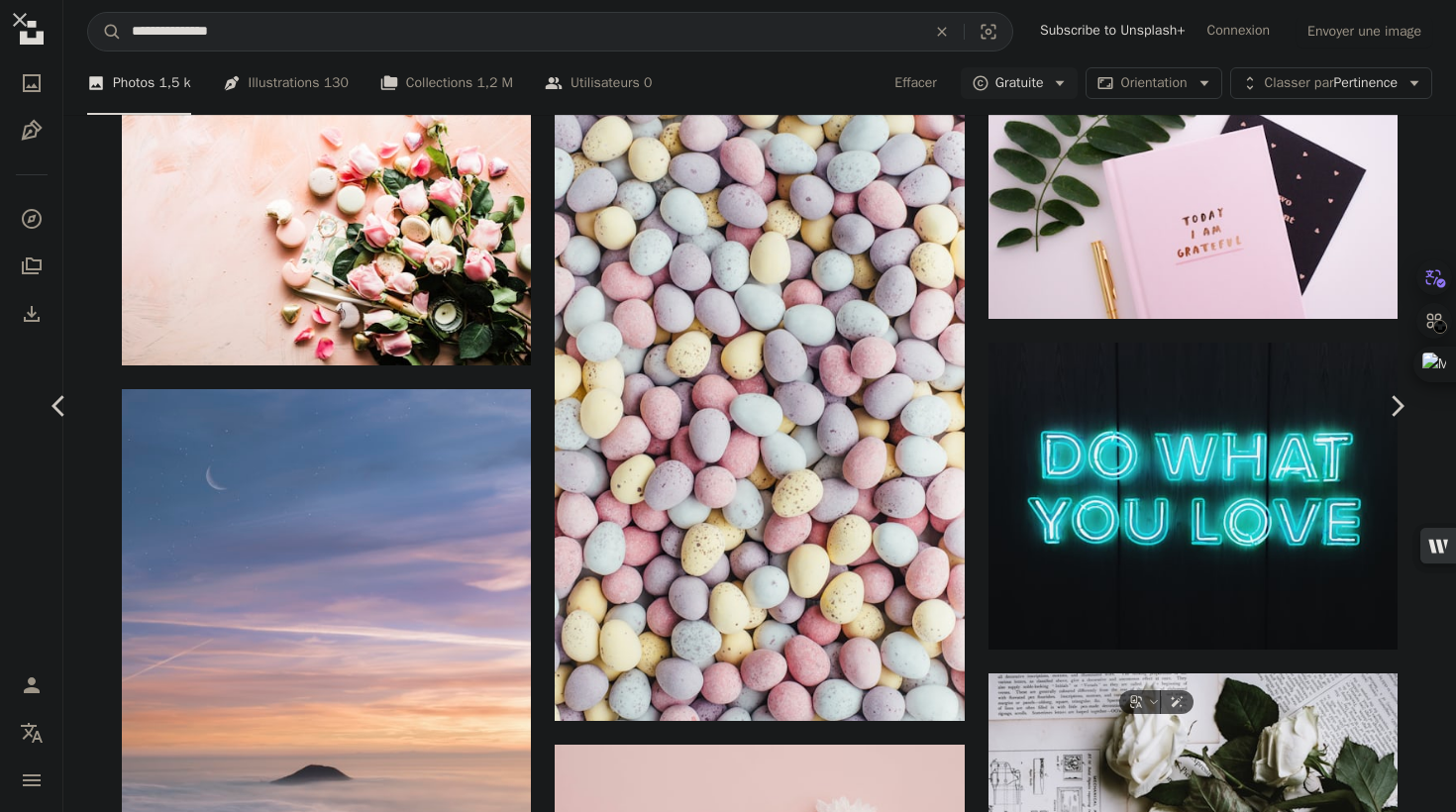 click on "An X shape Chevron left Chevron right [FIRST] [LAST] [USERNAME] A heart A plus sign Modifier l’image   Plus sign for Unsplash+ Télécharger gratuitement Download for free Chevron down Zoom in Vues [NUMBER] Téléchargements Downloads [NUMBER] Présentée dans Presented in Photos ,  Nature ,  Wallpapers A forward-right arrow Partager Info icon Infos More Actions A map marker Vestrahorn Mountain, [COUNTRY], [COUNTRY] Calendar outlined Publiée le  [DATE] Camera Canon, EOS 5D Mark IV Safety Utilisation gratuite sous la  Licence Unsplash papier peint plage noir Islande sable fond d'écran de montagne Milieux Contexte montagneux Chromebook fond d’écran Vastrahorn Fonds d’écran HD Parcourez des images premium sur iStock  |  - [PERCENTAGE]% avec le code UNSPLASH[CODE] Images associées A heart A plus sign [FIRST] [LAST] Disponible à l’embauche A checkmark inside of a circle Arrow pointing down A heart A plus sign [FIRST] [LAST] Disponible à l’embauche A checkmark inside of a circle Arrow pointing down A heart" at bounding box center [728, 10229] 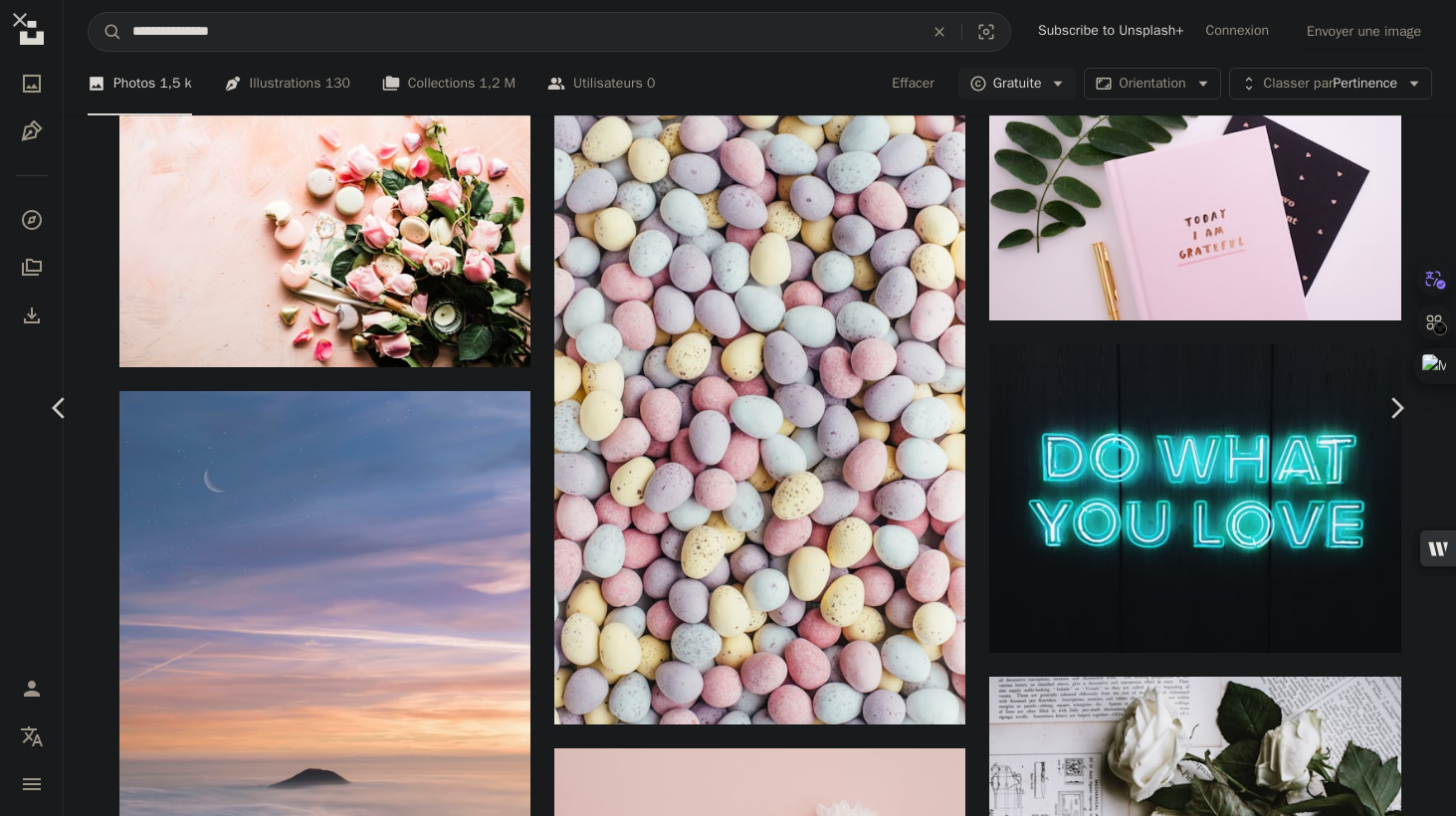 click on "An X shape Chevron left Chevron right [FIRST] [LAST] [USERNAME] A heart A plus sign Modifier l’image   Plus sign for Unsplash+ Télécharger gratuitement Chevron down Zoom in ––– ––  –– ––– –––– –––– ––– ––  –– ––– –––– –––– ––– ––  –– ––– –––– –––– A forward-right arrow Partager Info icon Infos More Actions –––   – –––  – – ––  – ––––. ––– ––– ––––  –––– ––– ––– – –––– –––– ––– –––   –––– –––– Parcourez des images premium sur iStock  |  - [PERCENTAGE]% avec le code UNSPLASH[CODE] Images associées" at bounding box center [728, 10280] 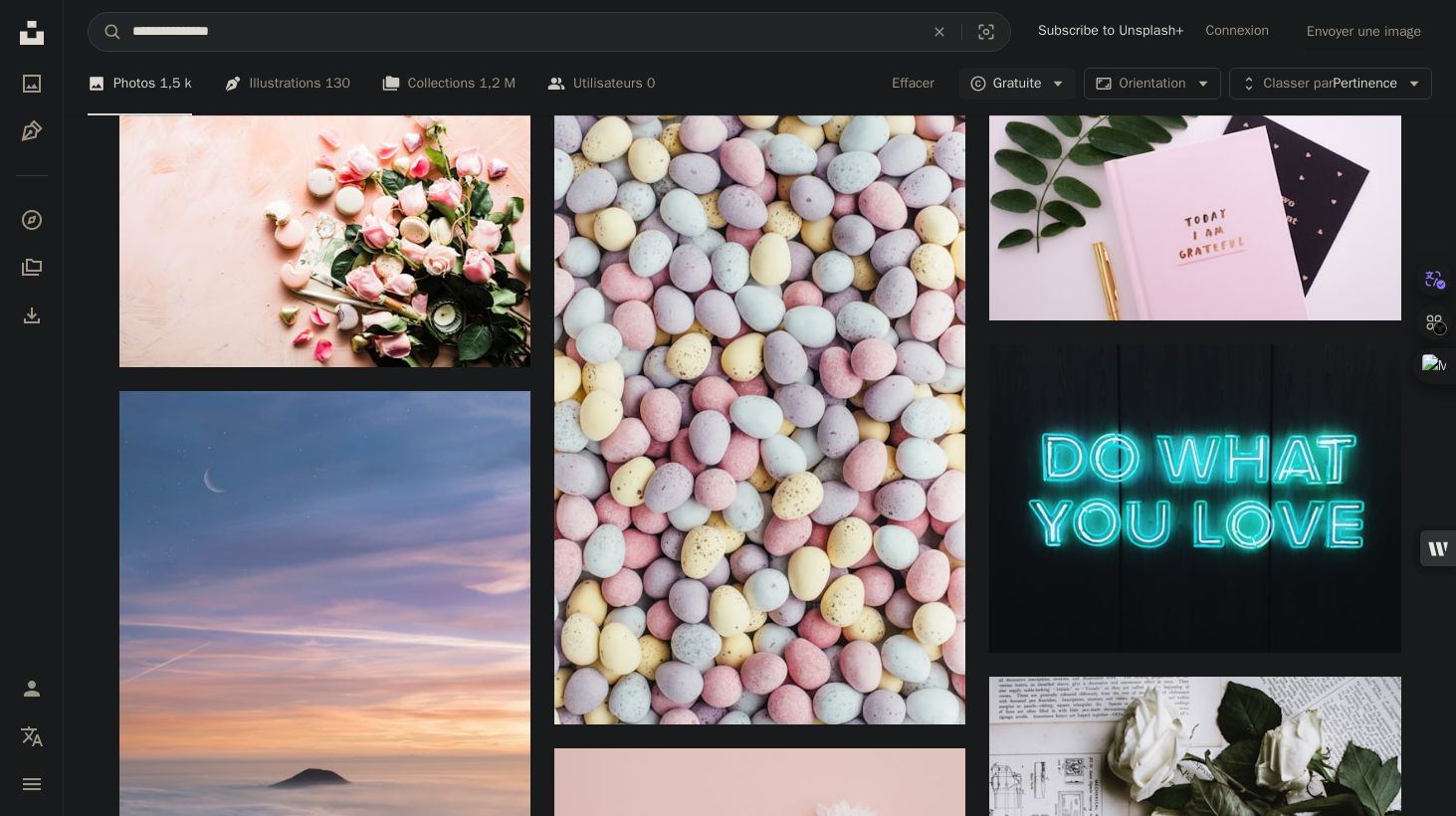 click on "A heart A plus sign [FIRST] [LAST] Disponible à l’embauche Available at hiring A checkmark inside of a circle Arrow pointing down A heart A plus sign [FIRST] [LAST] Disponible à l’embauche Available at hiring A checkmark inside of a circle Arrow pointing down A heart A plus sign [FIRST] [LAST] Disponible à l’embauche Available at hiring A checkmark inside of a circle Arrow pointing down A heart A plus sign [FIRST] [LAST] Disponible à l’embauche Available at hiring A checkmark inside of a circle Arrow pointing down A heart A plus sign [FIRST] [LAST] Arrow pointing down A heart A plus sign [FIRST] [LAST] Arrow pointing down A heart A plus sign [FIRST] [LAST] Arrow pointing down A heart A plus sign [FIRST] [LAST] Pay Pion Arrow pointing down A heart A plus sign [FIRST] [LAST] Arrow pointing down A heart A plus sign [FIRST] [LAST] Arrow pointing down Take your designs to the next level. Start a free trial A heart A plus sign [FIRST] [LAST] Disponible à l’embauche A checkmark inside of a circle A heart A heart" at bounding box center [760, 4223] 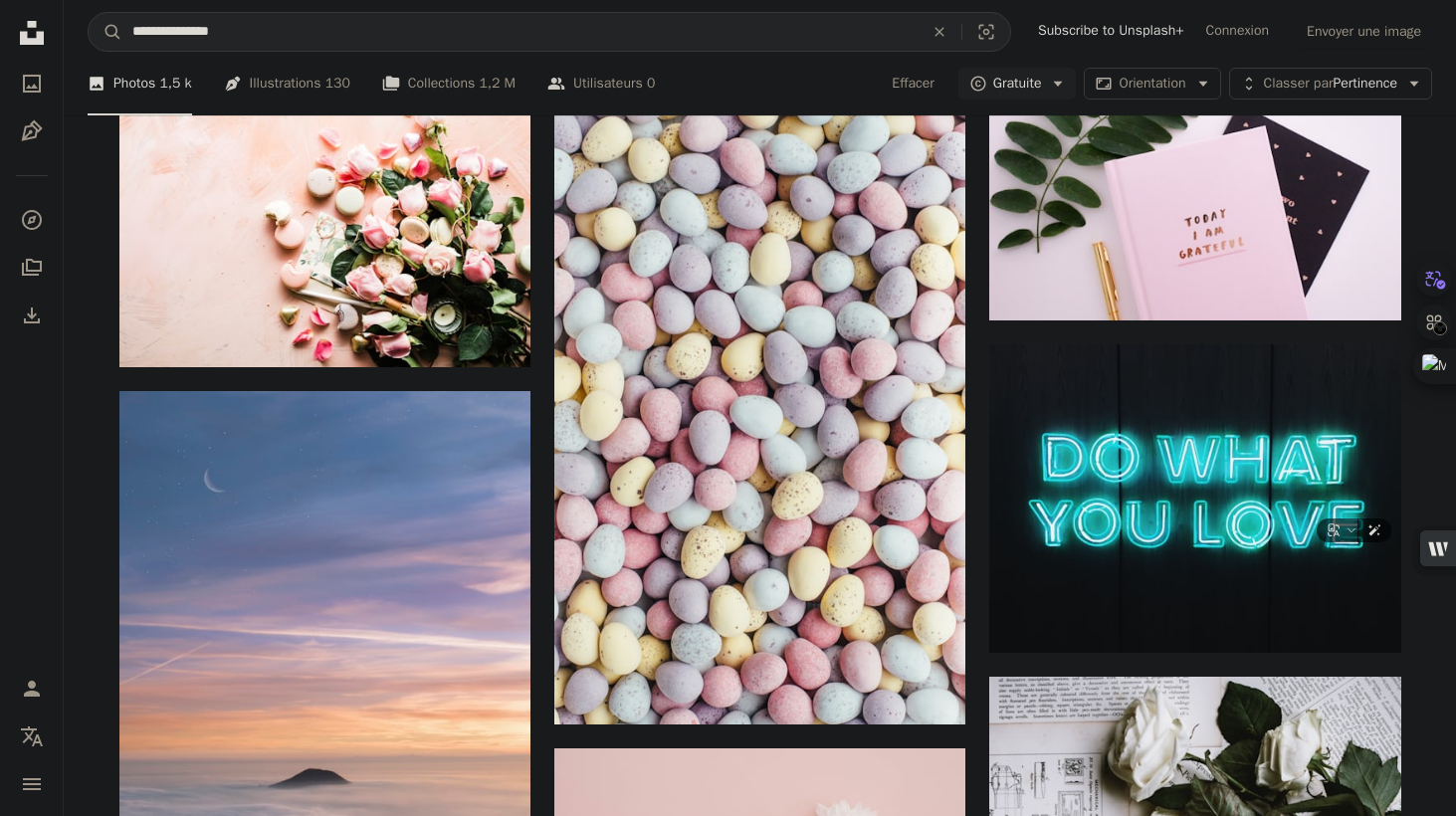 scroll, scrollTop: 5482, scrollLeft: 0, axis: vertical 